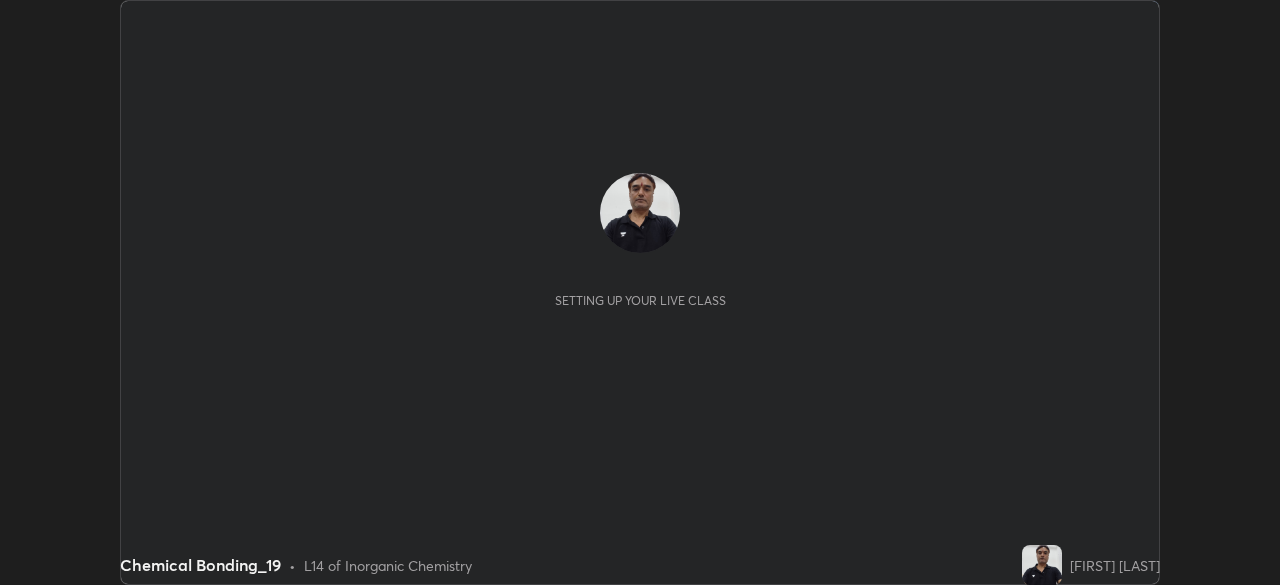 scroll, scrollTop: 0, scrollLeft: 0, axis: both 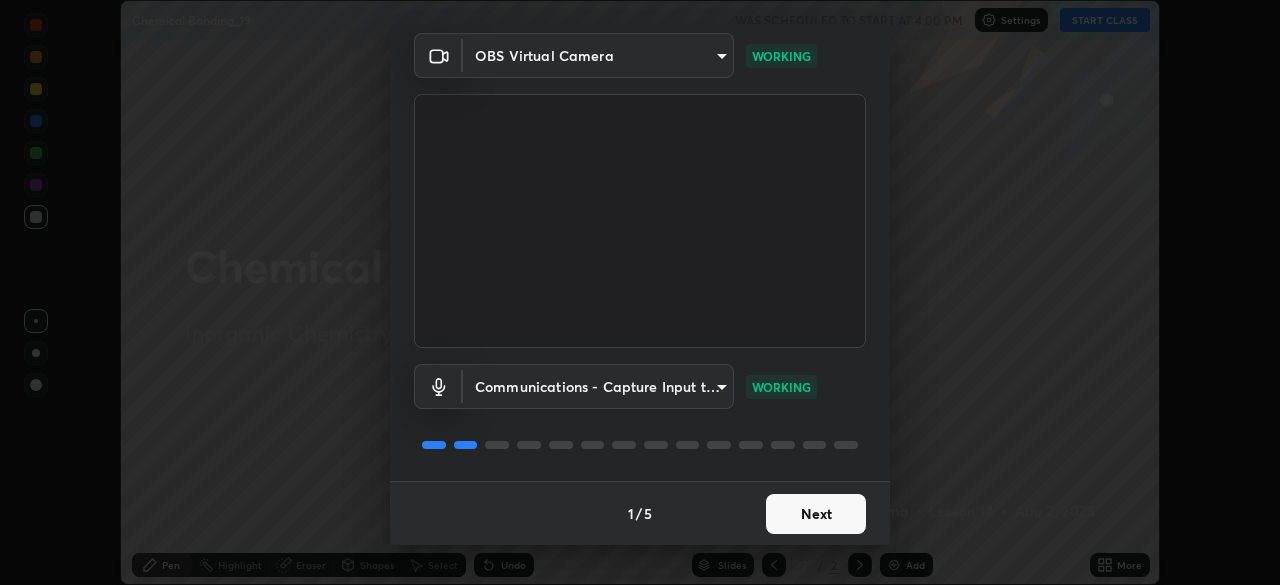 click on "Next" at bounding box center (816, 514) 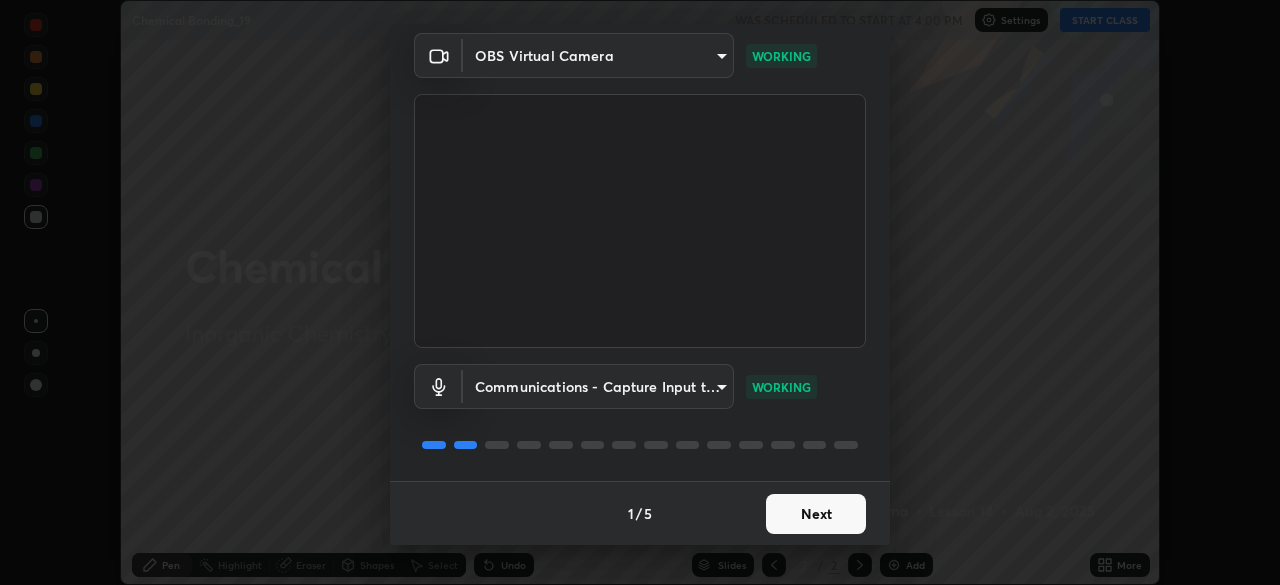 scroll, scrollTop: 0, scrollLeft: 0, axis: both 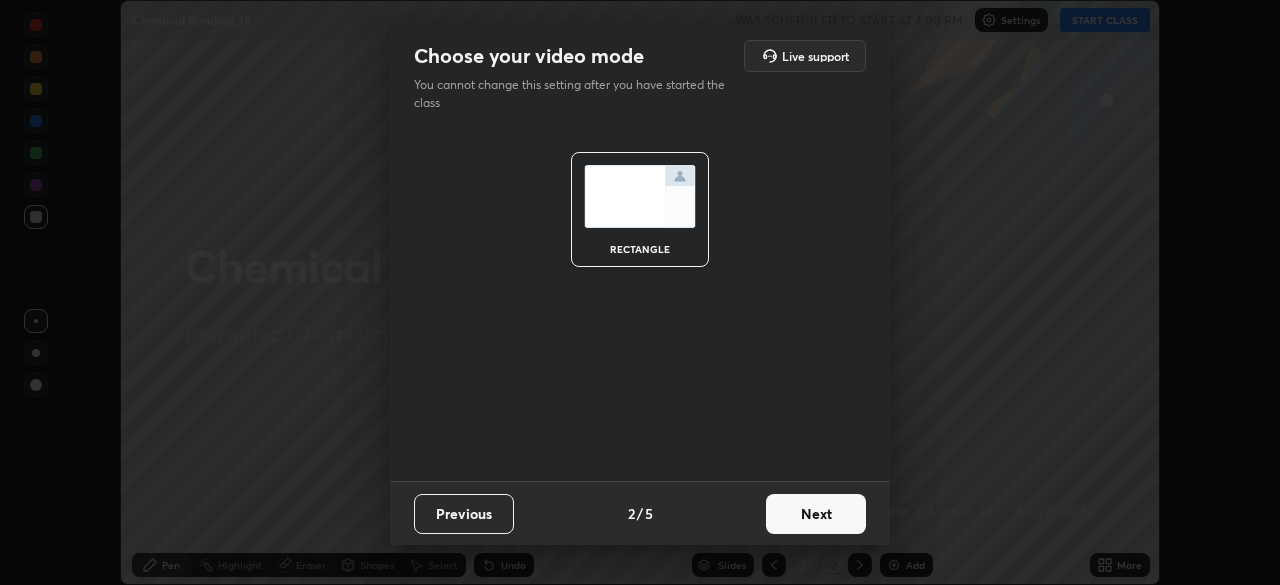 click on "Next" at bounding box center (816, 514) 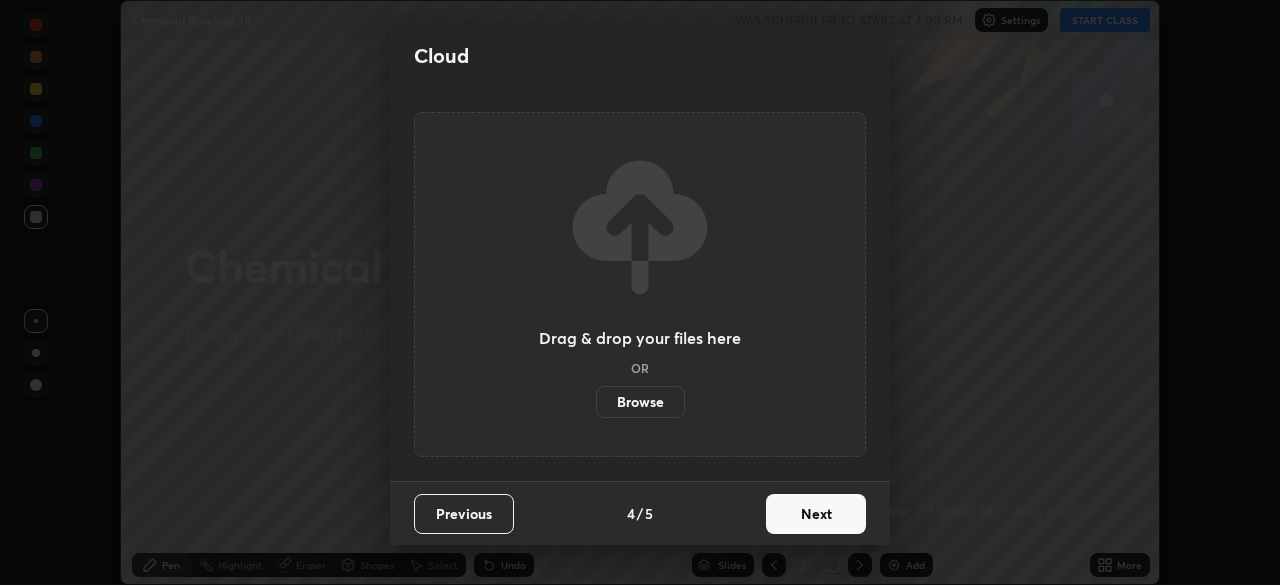 click on "Next" at bounding box center (816, 514) 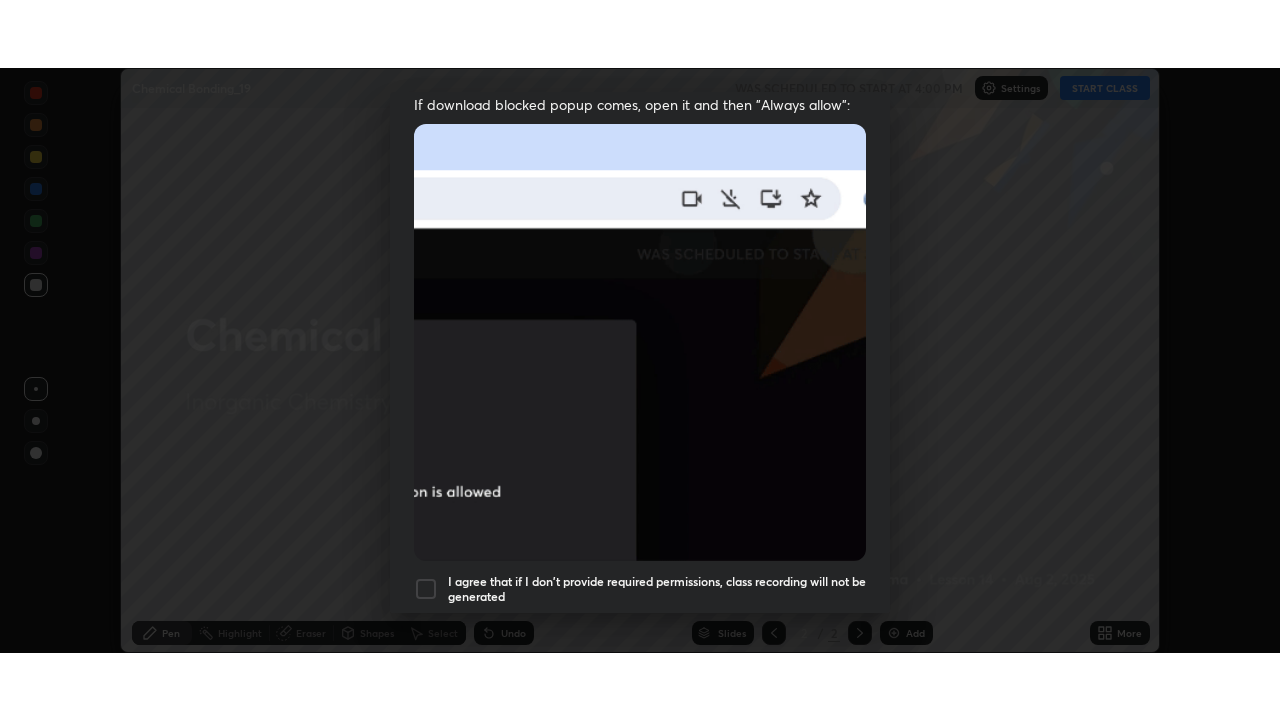 scroll, scrollTop: 479, scrollLeft: 0, axis: vertical 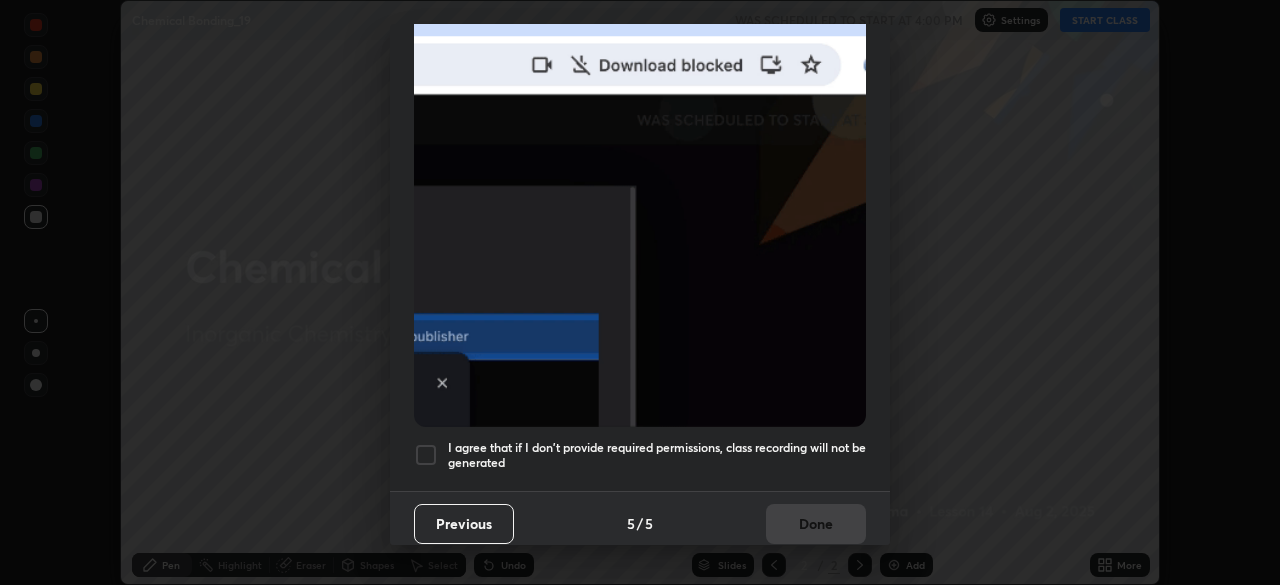 click at bounding box center (426, 455) 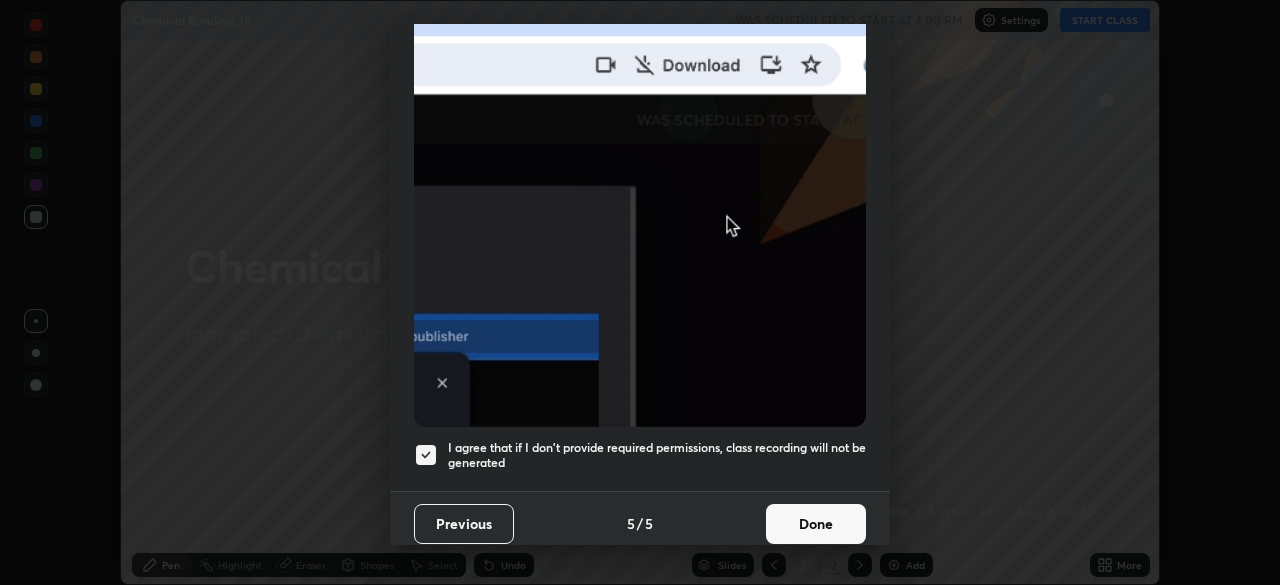 click on "Done" at bounding box center (816, 524) 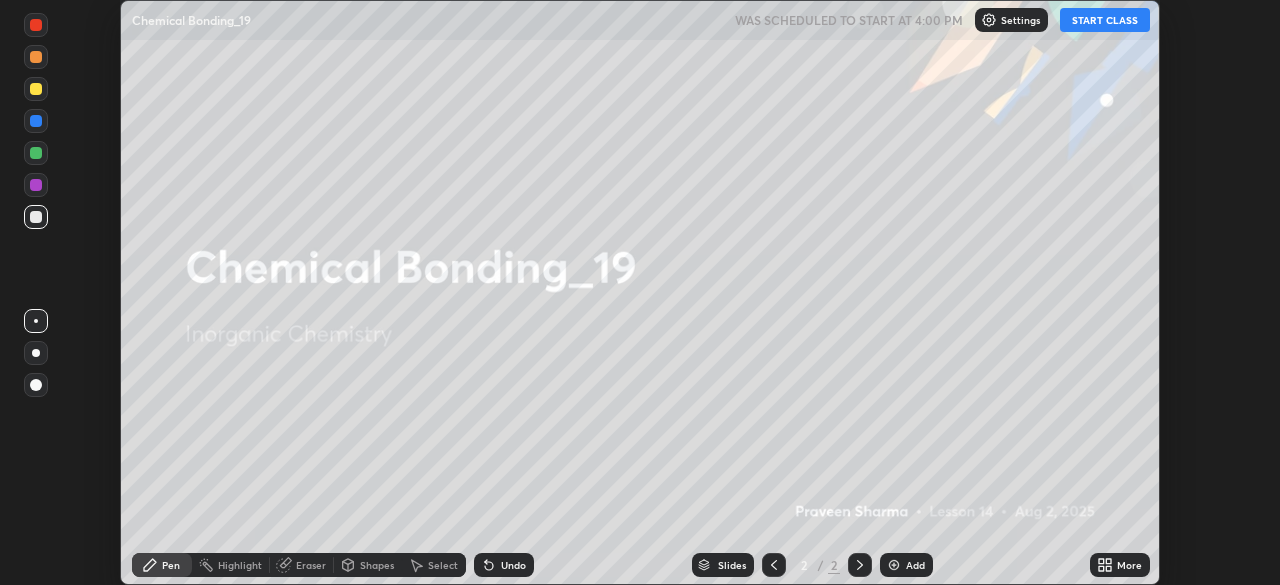 click on "START CLASS" at bounding box center [1105, 20] 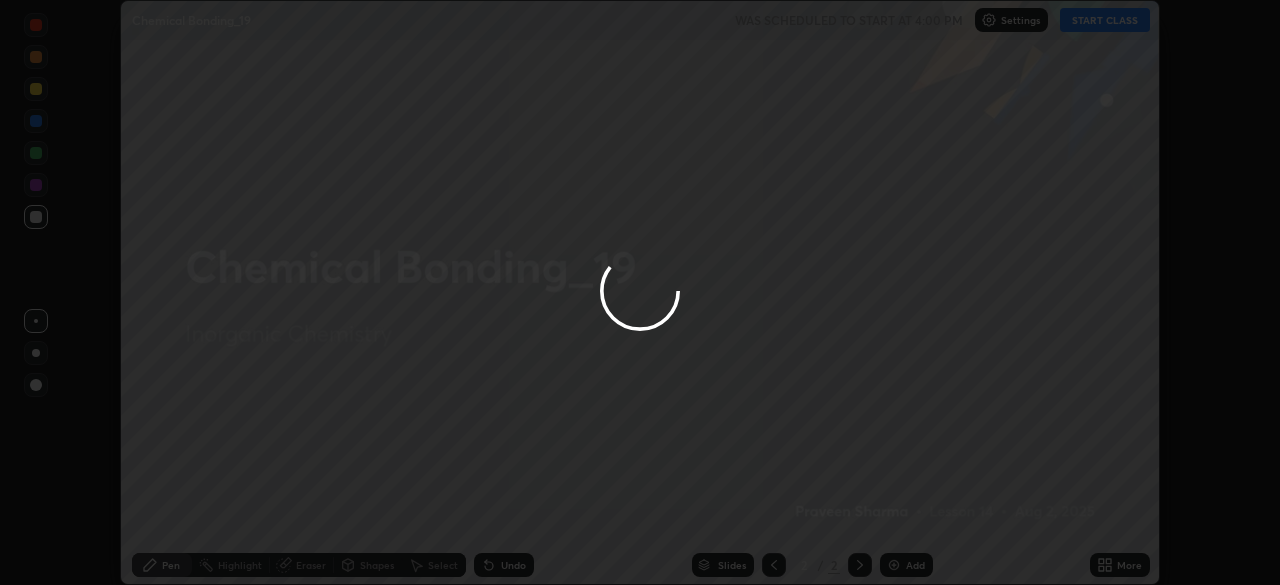 click at bounding box center (640, 292) 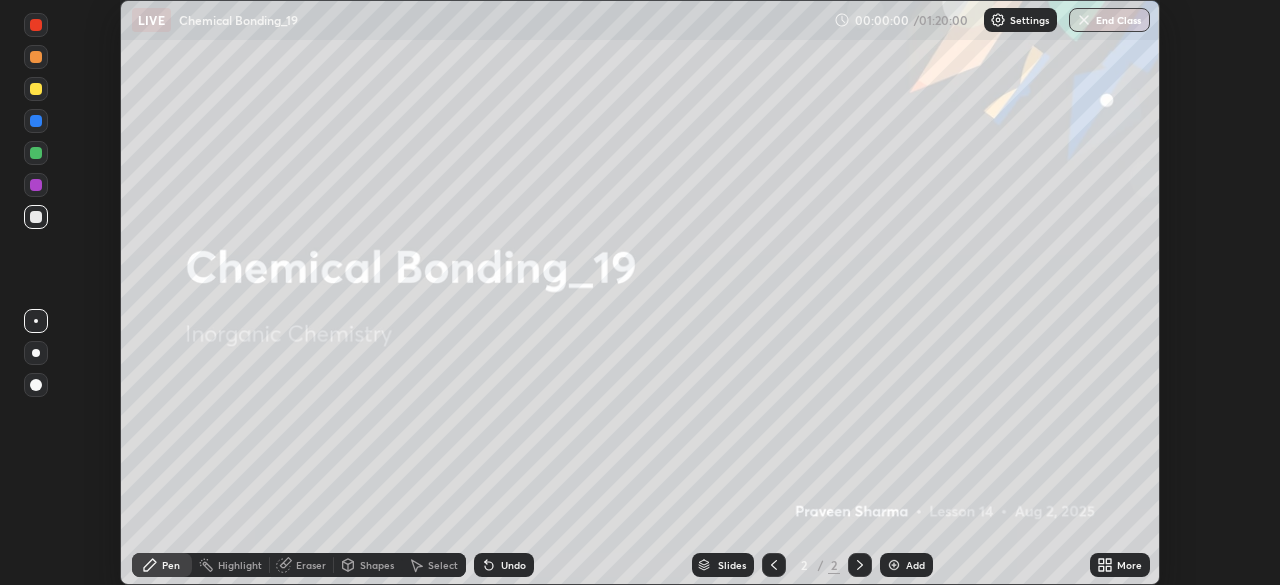 click 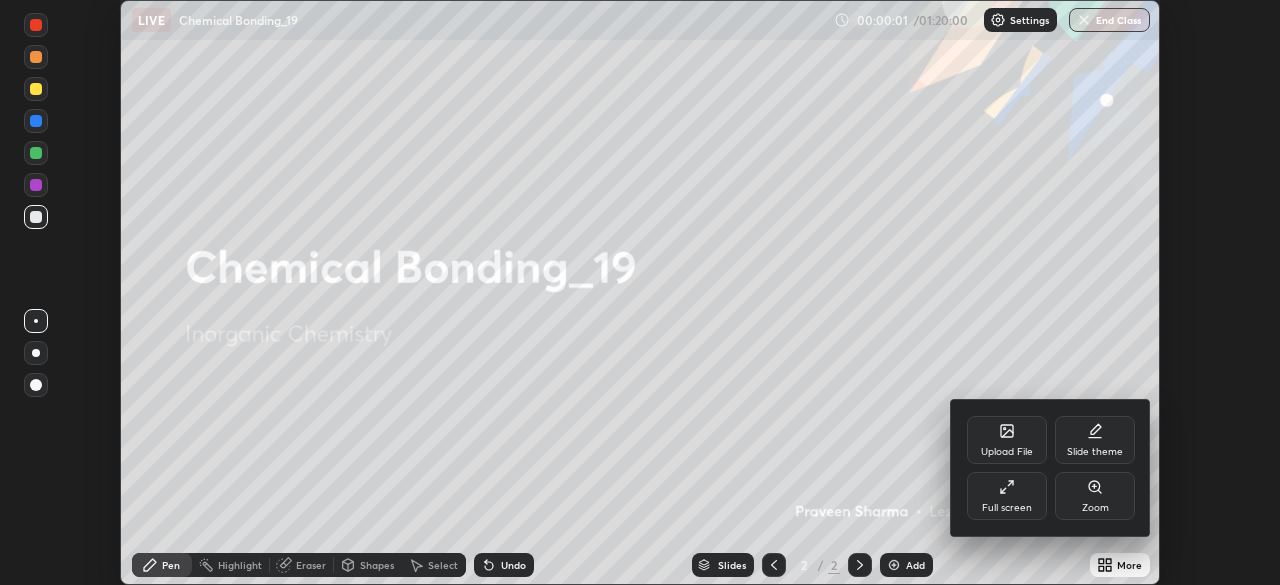 click on "Full screen" at bounding box center (1007, 496) 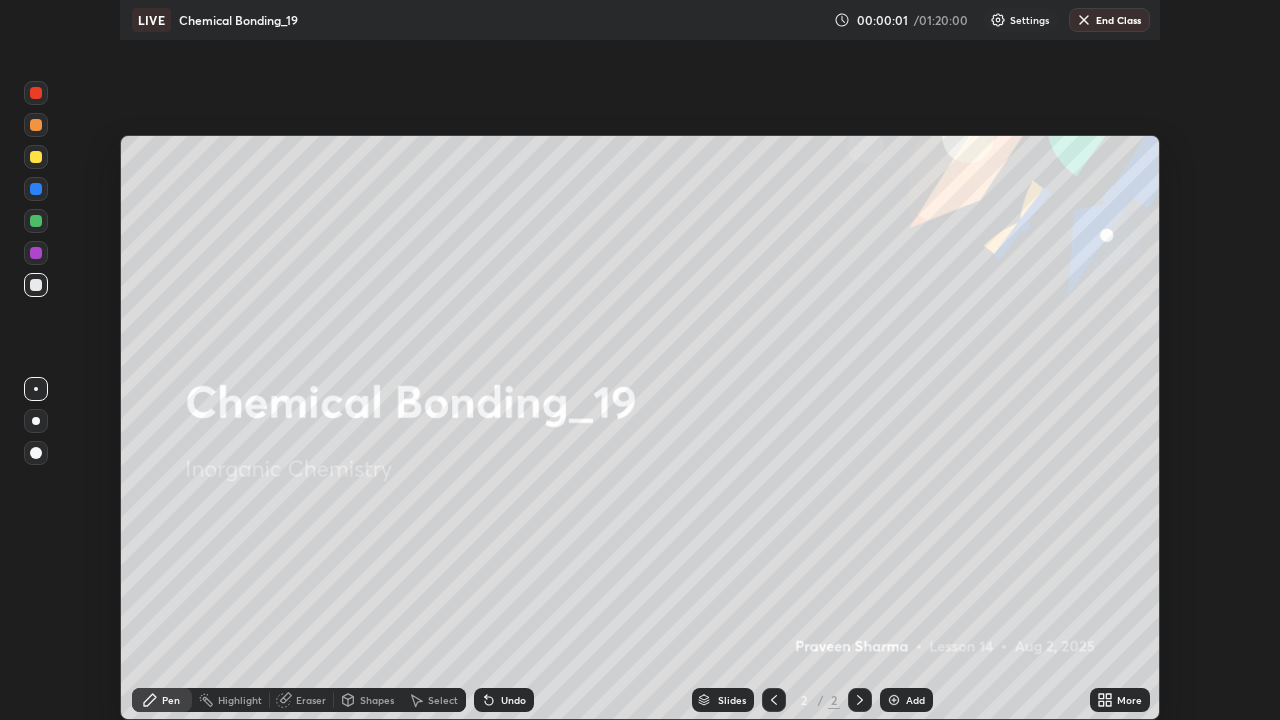 scroll, scrollTop: 99280, scrollLeft: 98720, axis: both 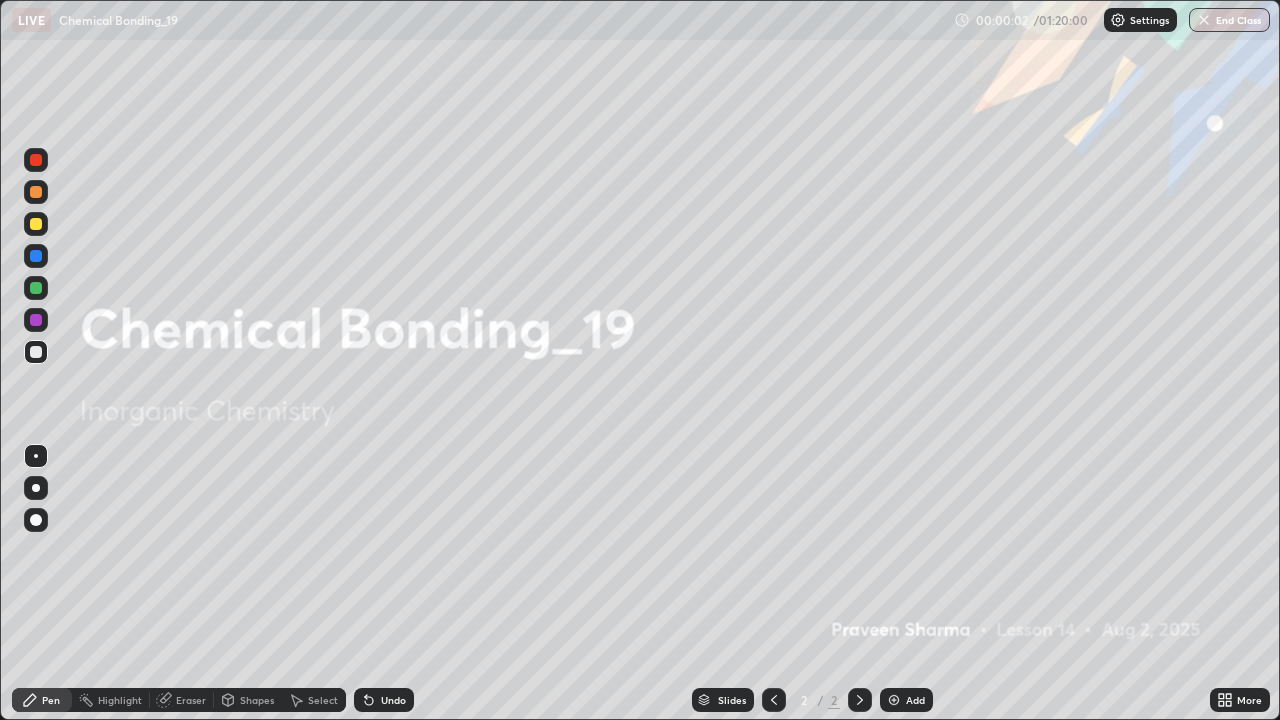 click on "Add" at bounding box center [906, 700] 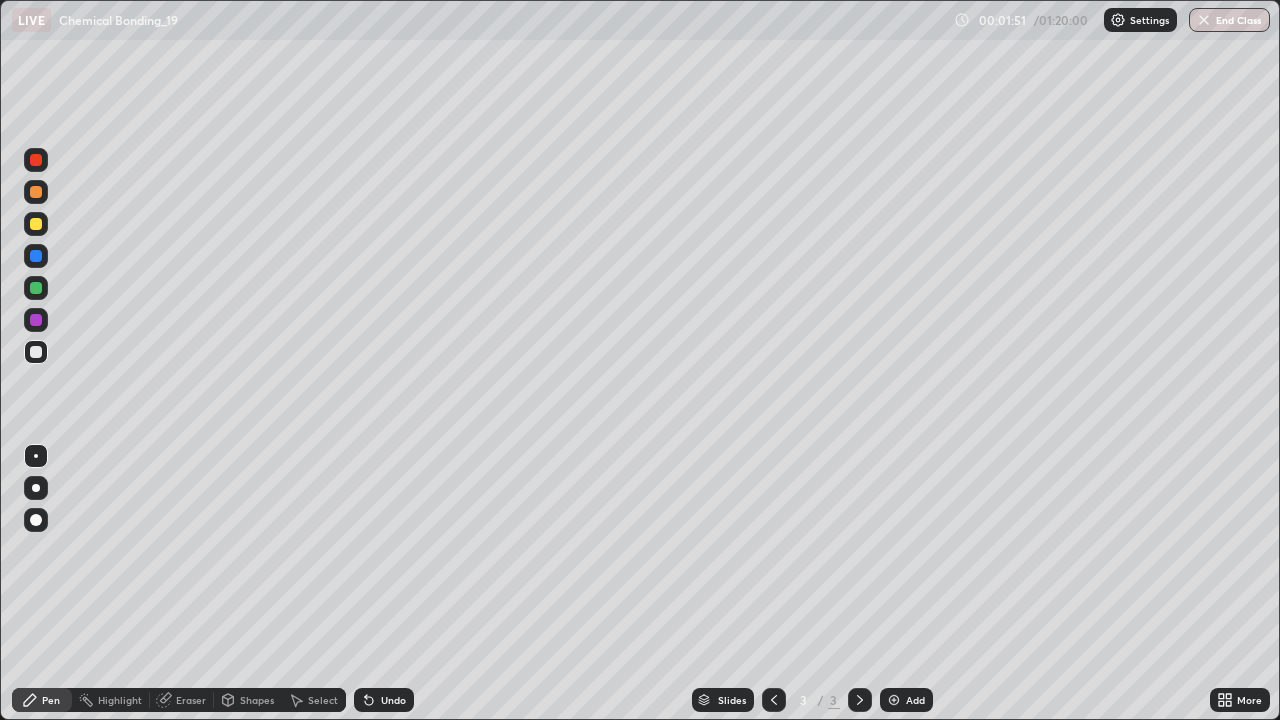 click on "Undo" at bounding box center [393, 700] 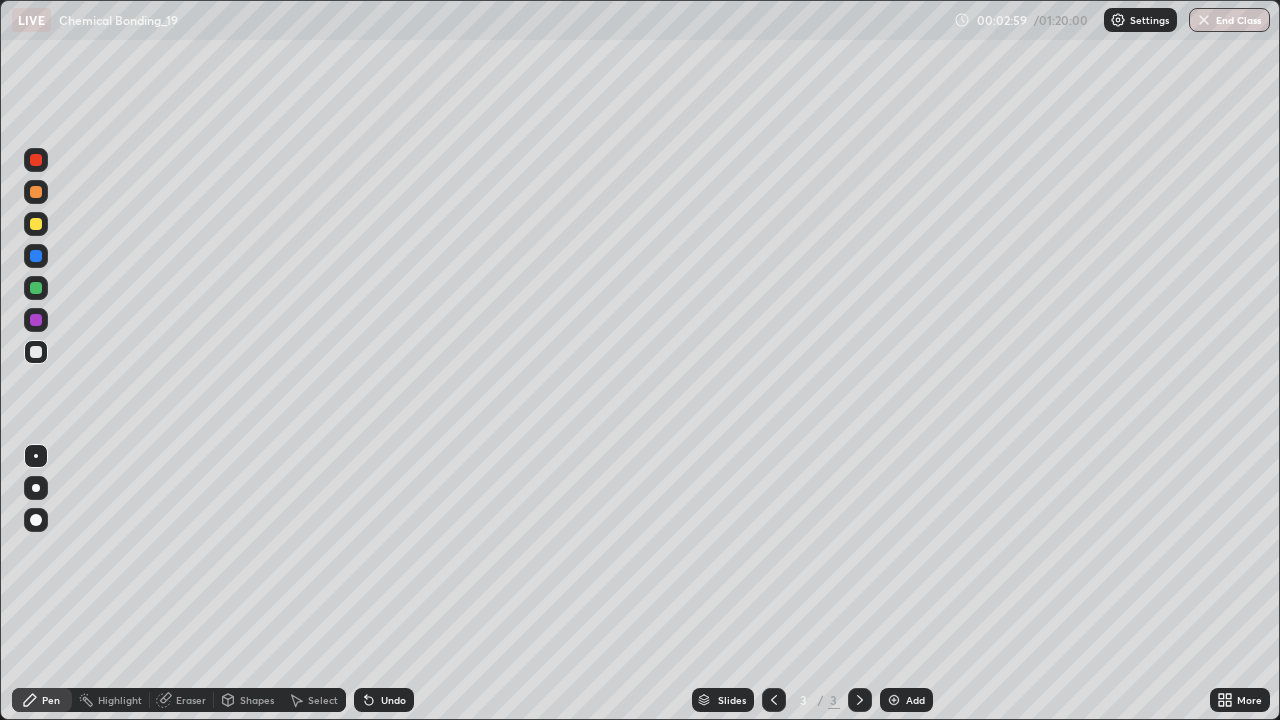 click on "Eraser" at bounding box center [191, 700] 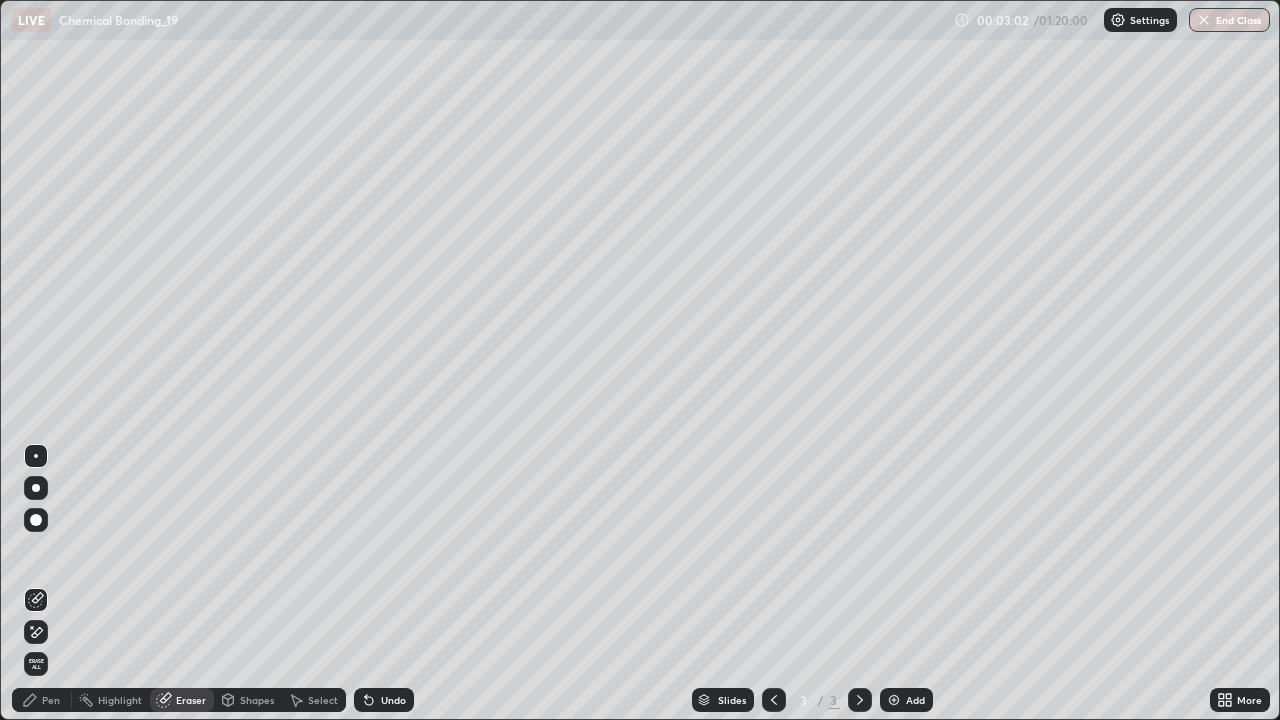 click 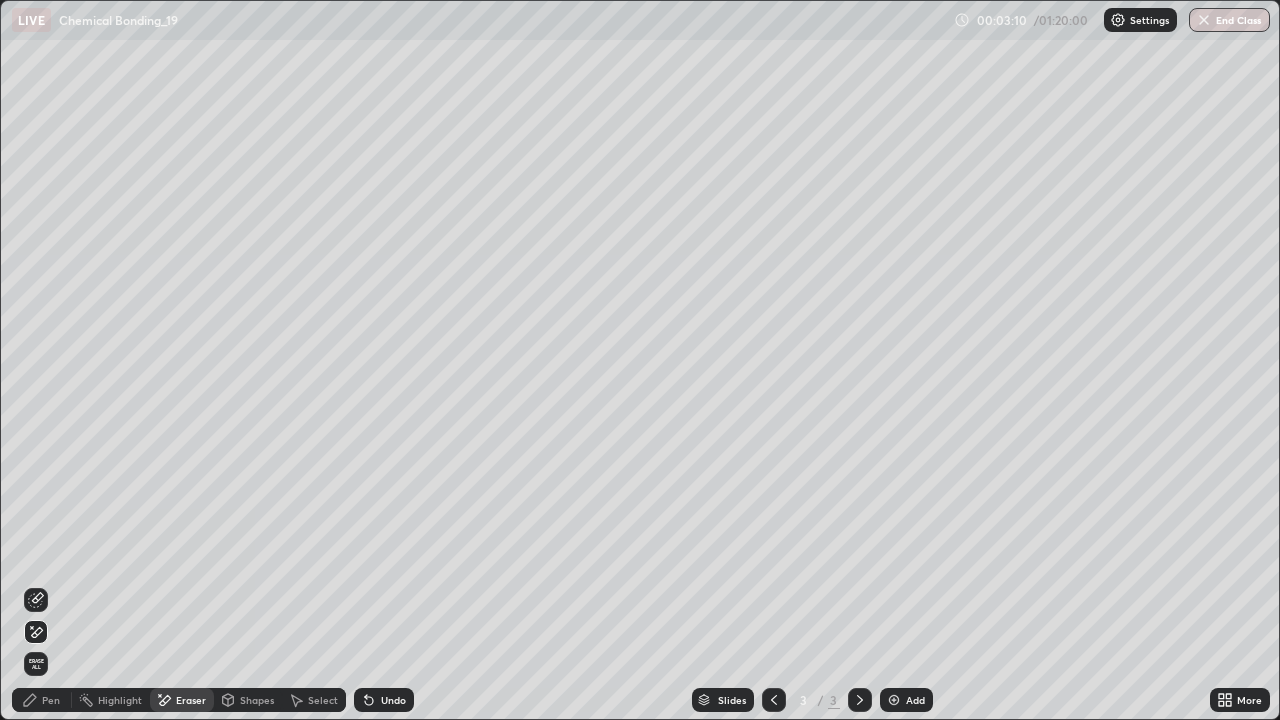 click on "Pen" at bounding box center [51, 700] 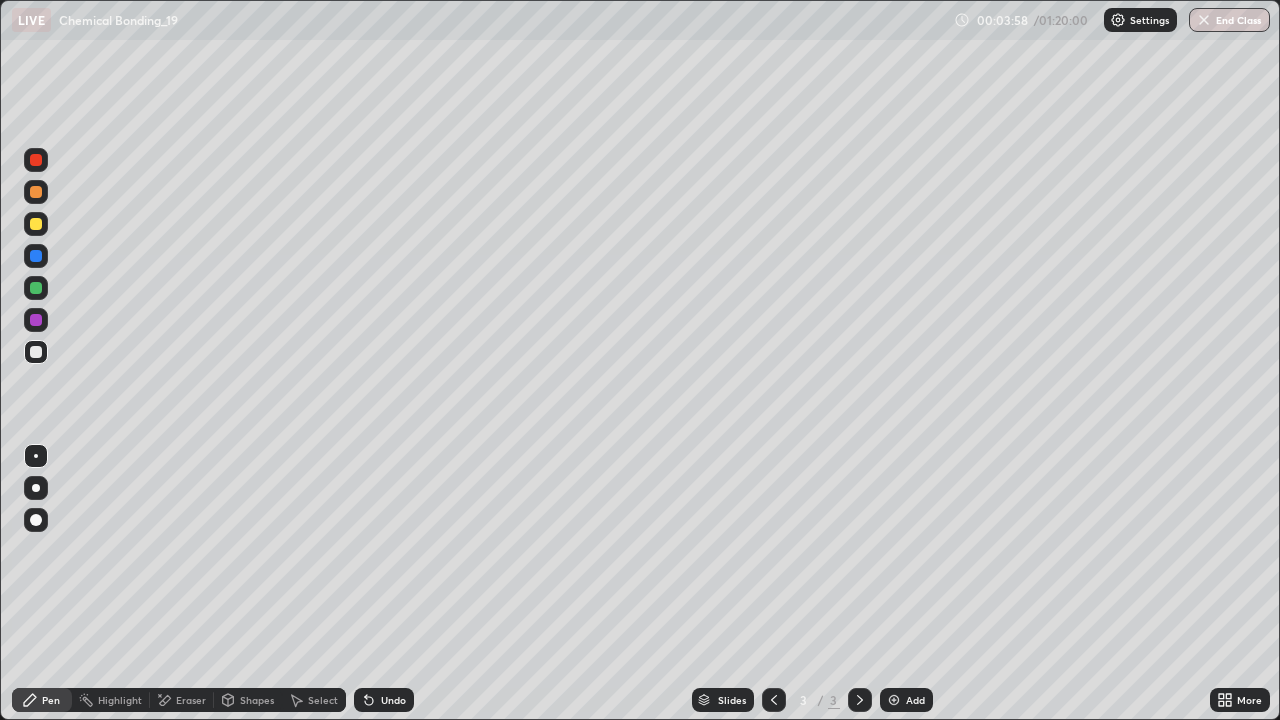 click on "Undo" at bounding box center (384, 700) 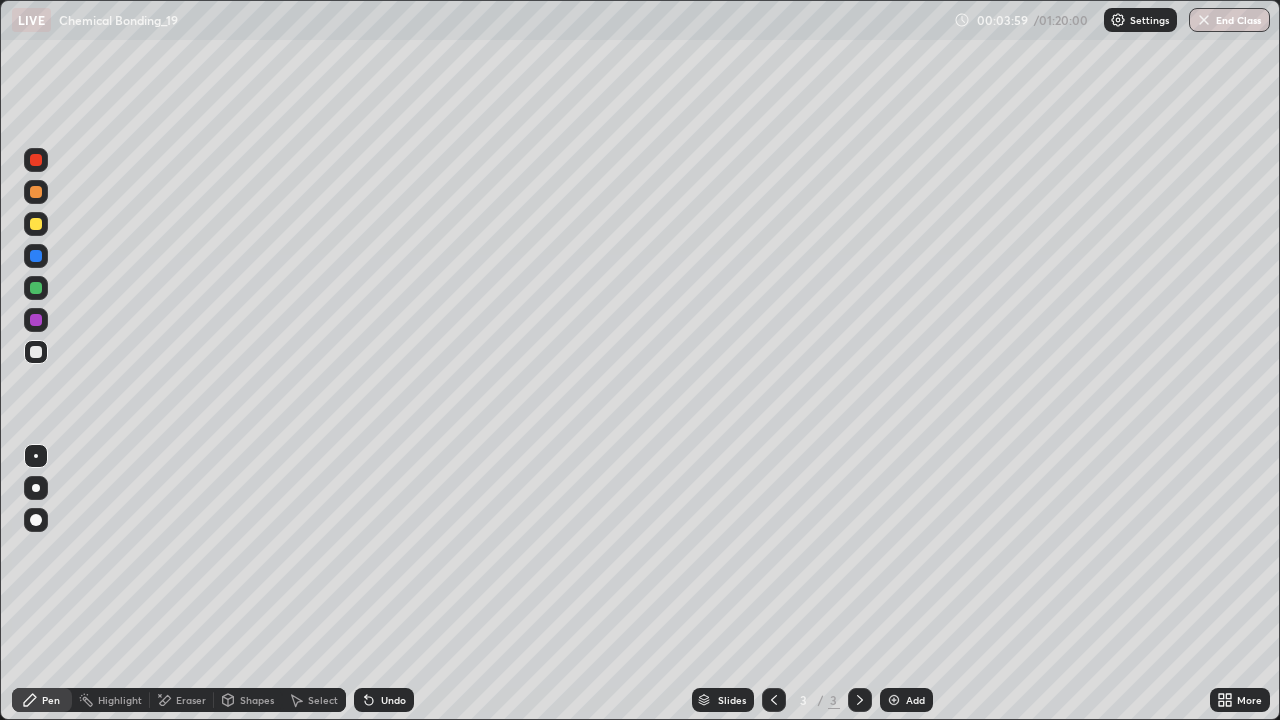 click on "Undo" at bounding box center [384, 700] 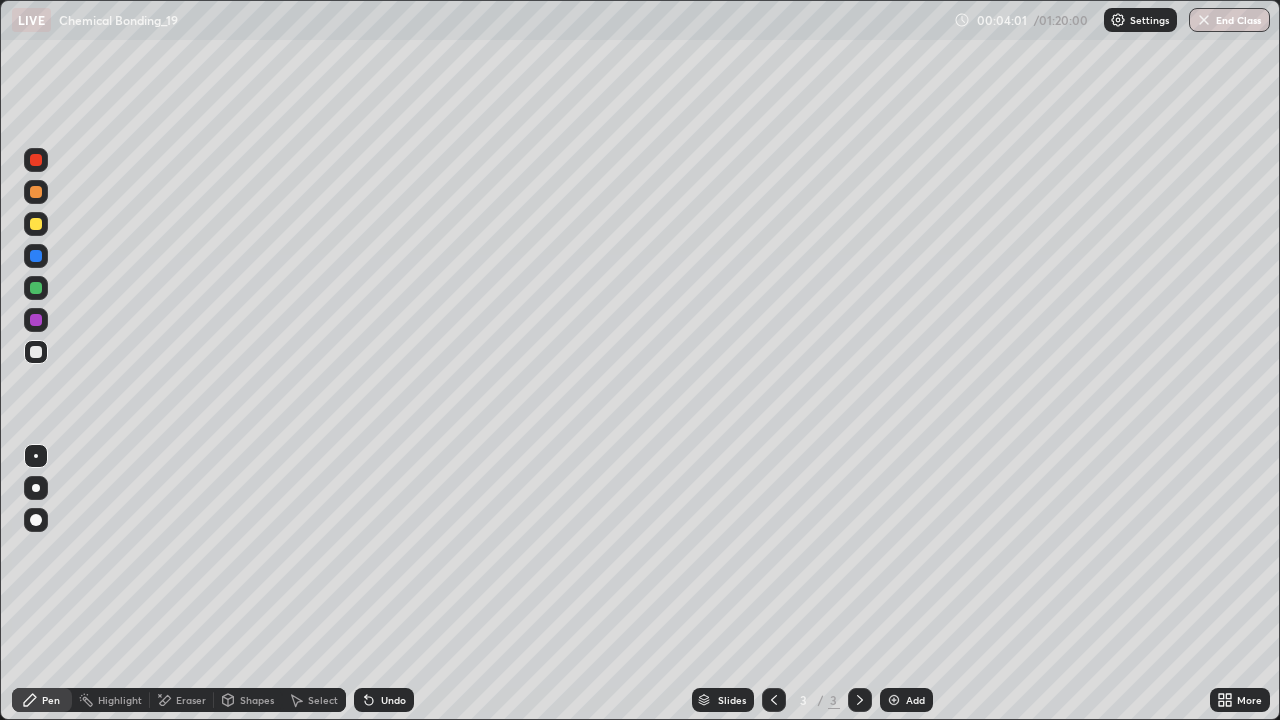 click on "Undo" at bounding box center (393, 700) 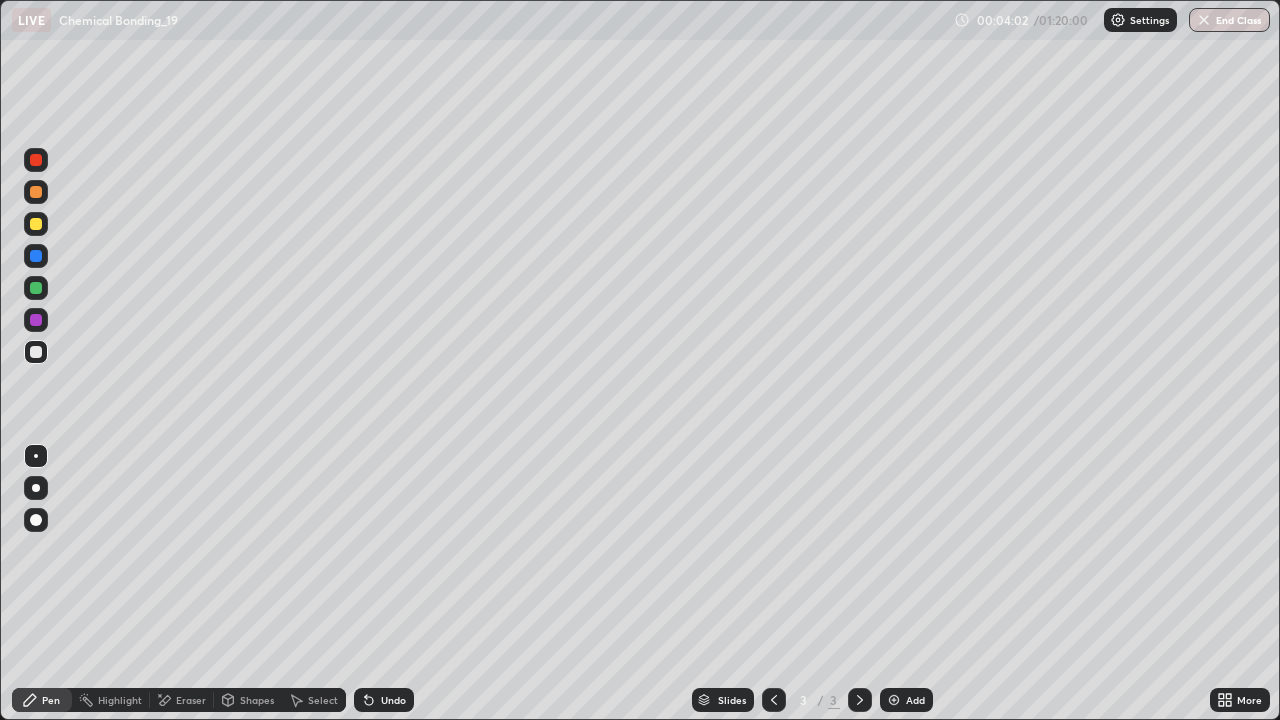 click on "Undo" at bounding box center [393, 700] 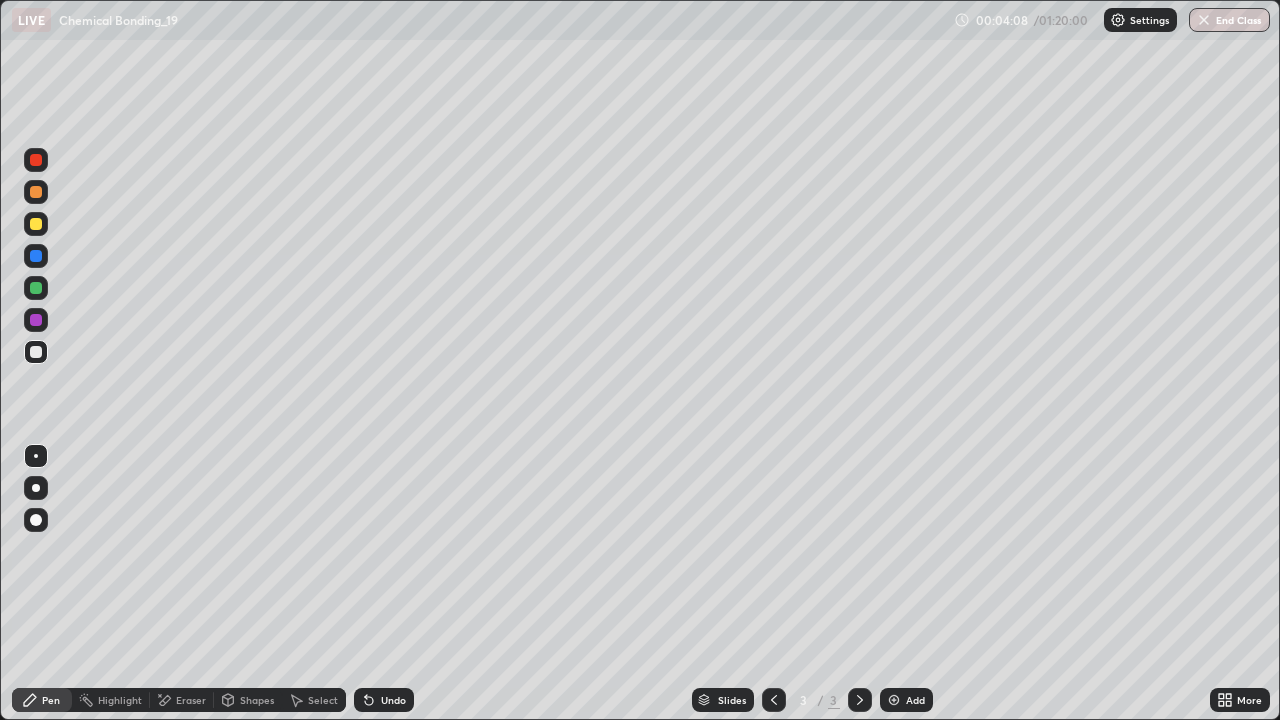 click at bounding box center (36, 256) 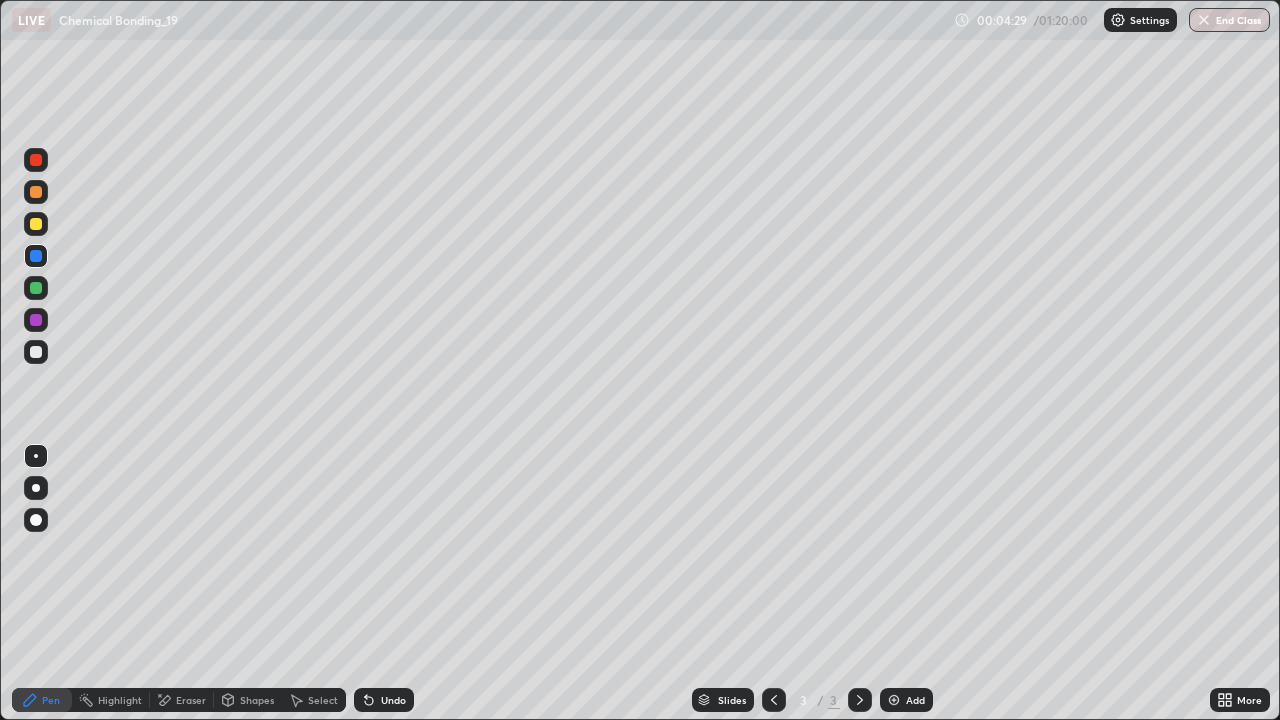 click at bounding box center [36, 352] 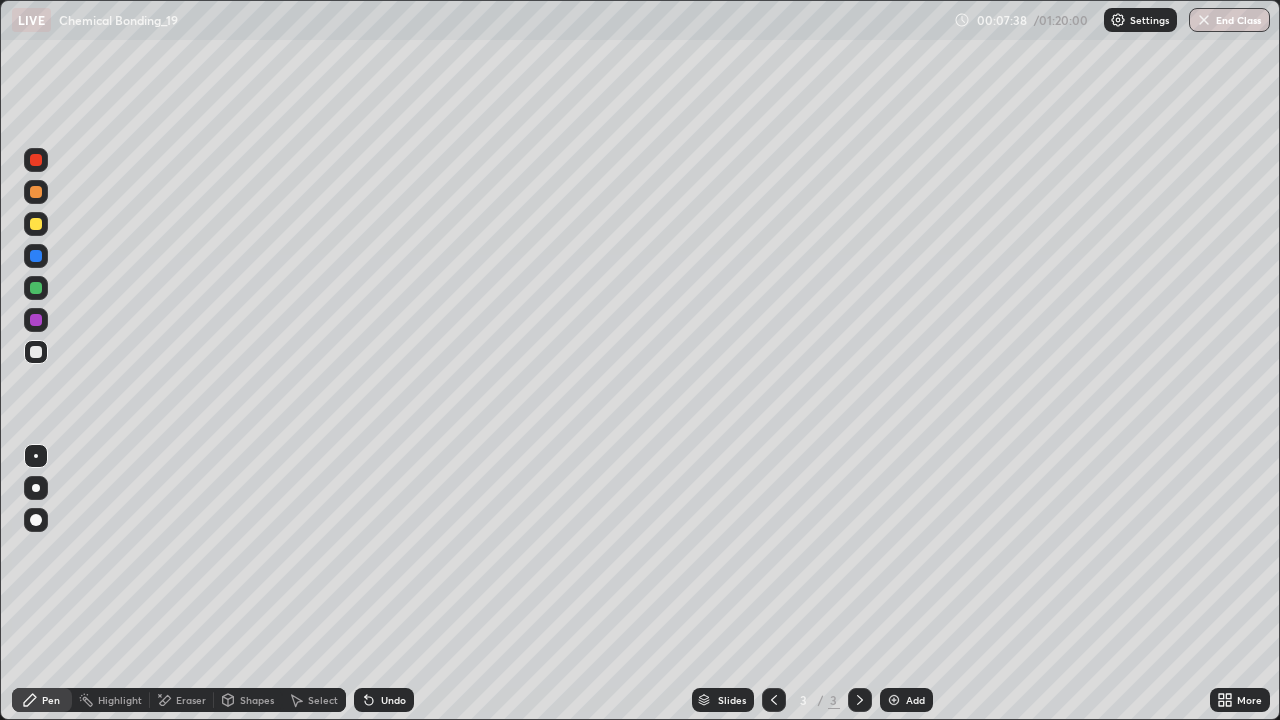 click at bounding box center [894, 700] 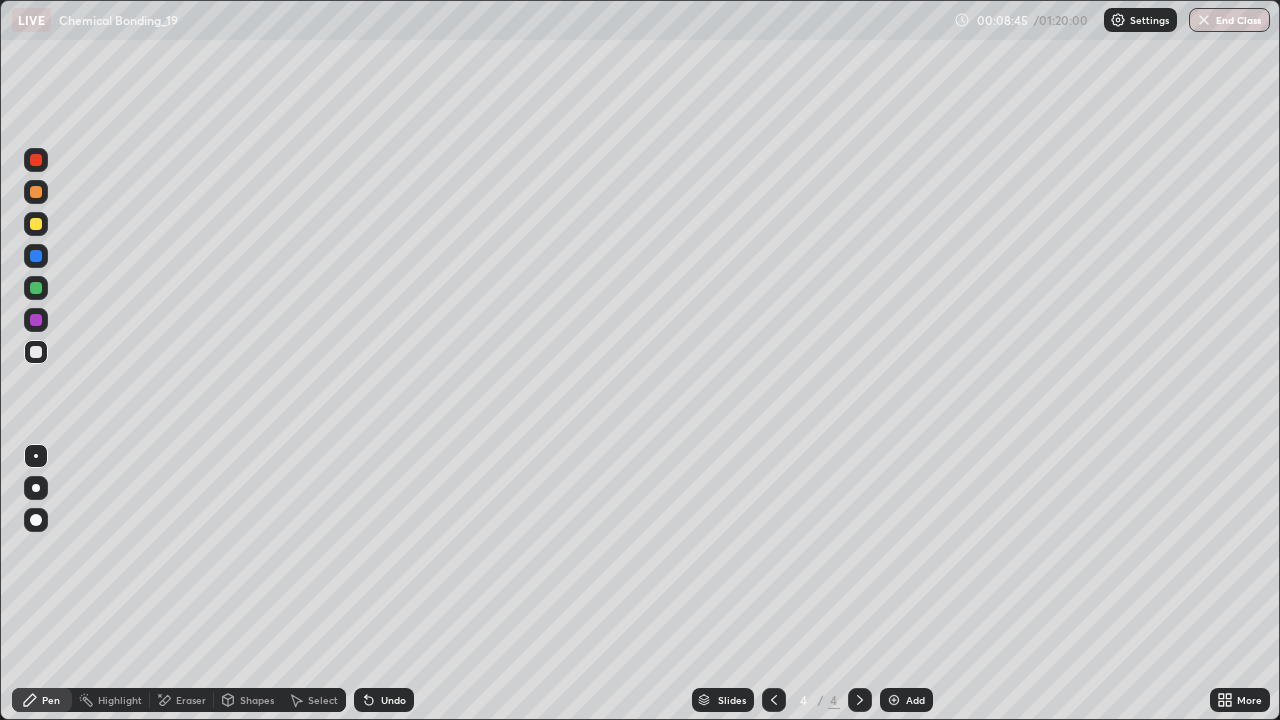 click at bounding box center [36, 256] 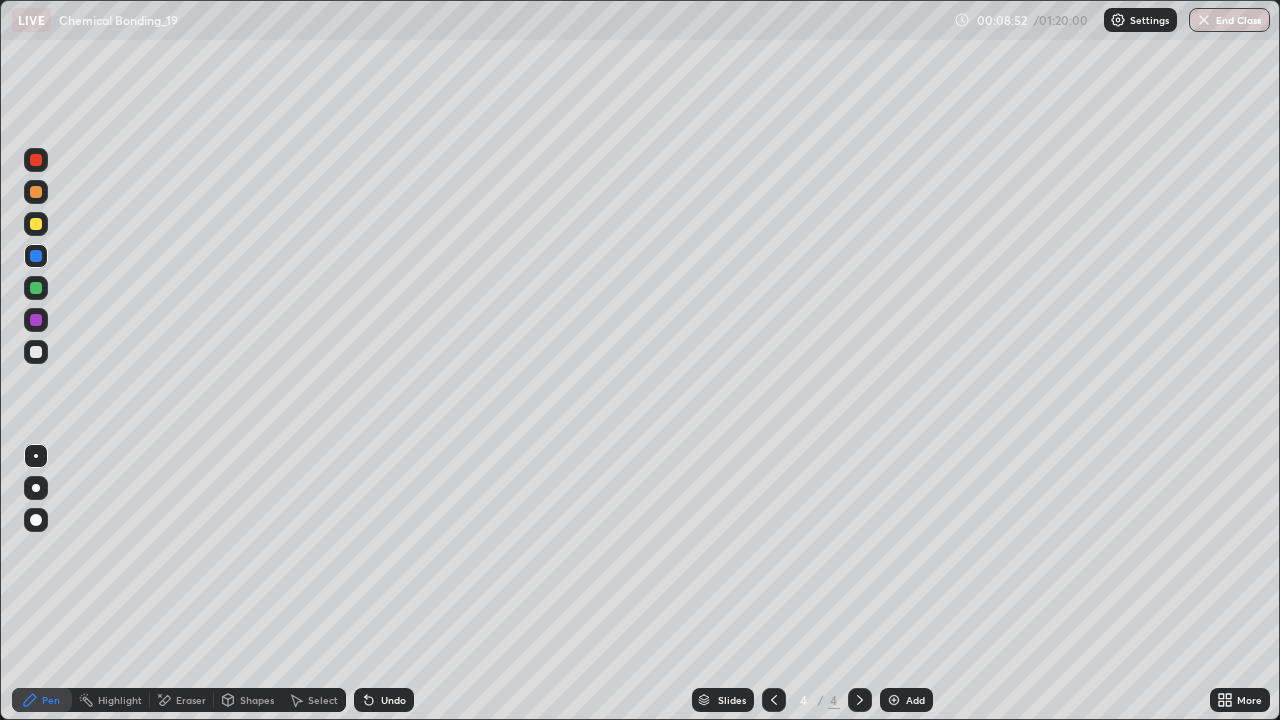 click at bounding box center [36, 224] 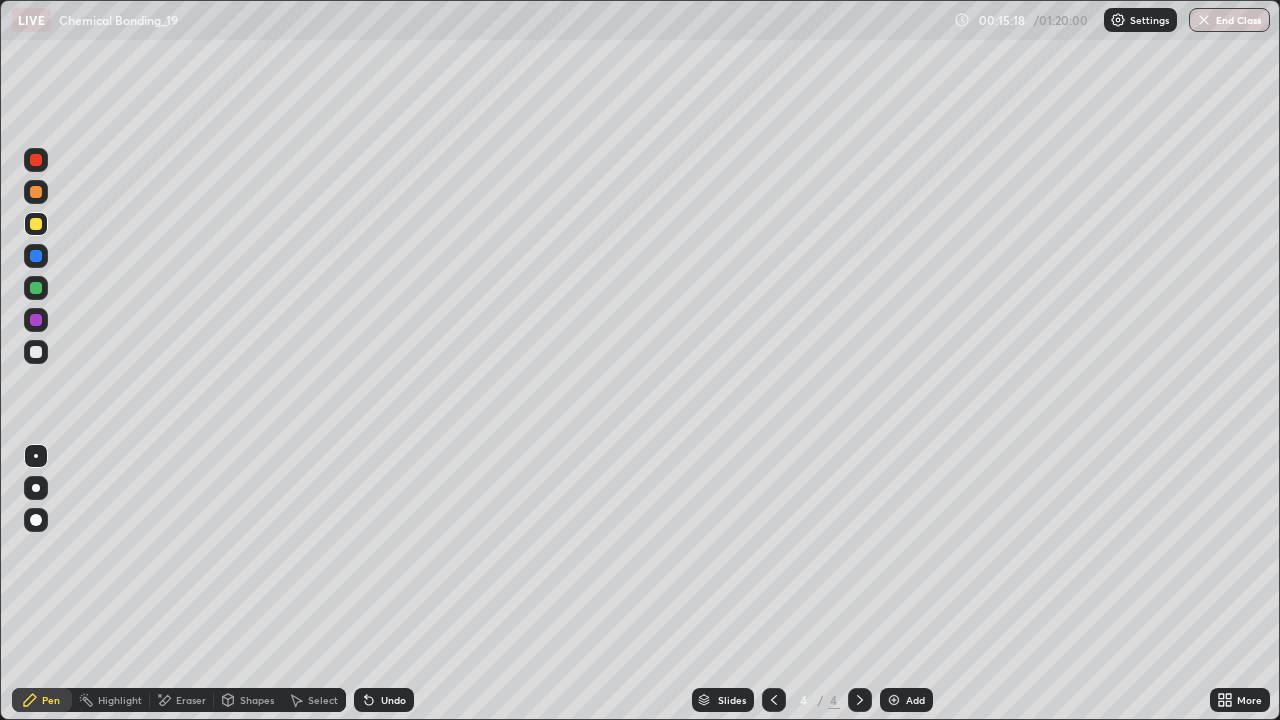 click at bounding box center [894, 700] 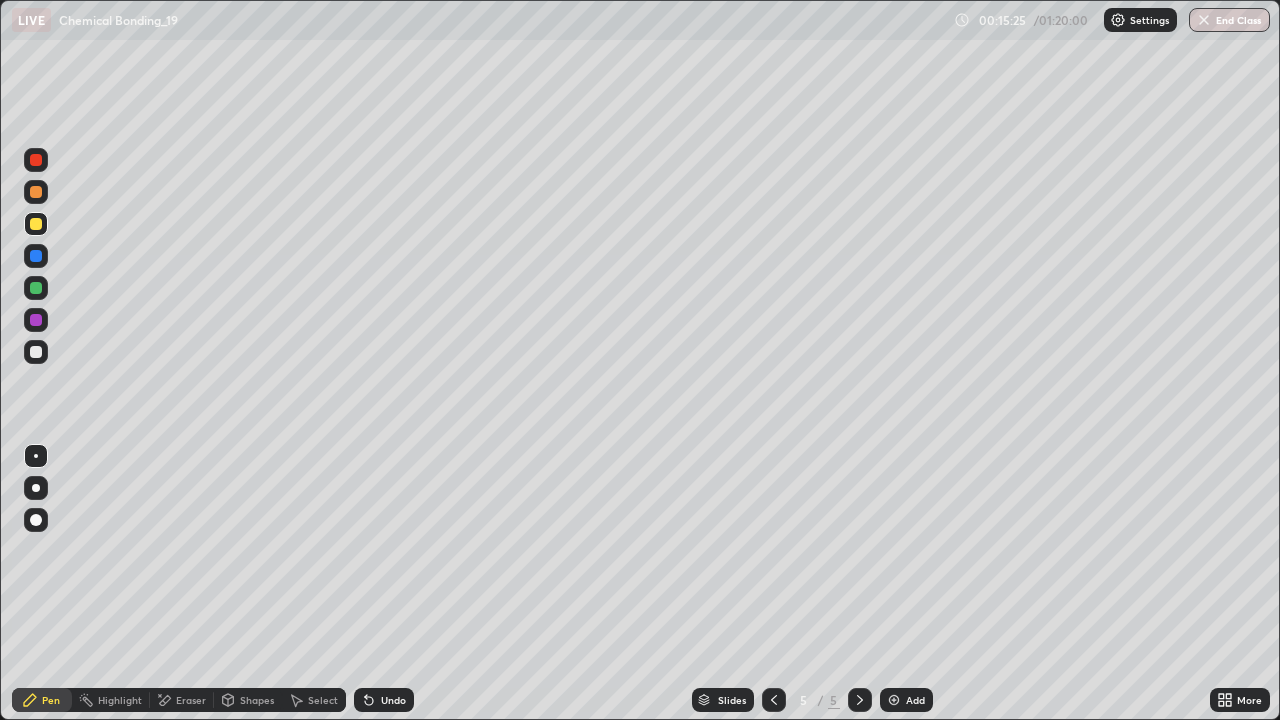 click at bounding box center (36, 288) 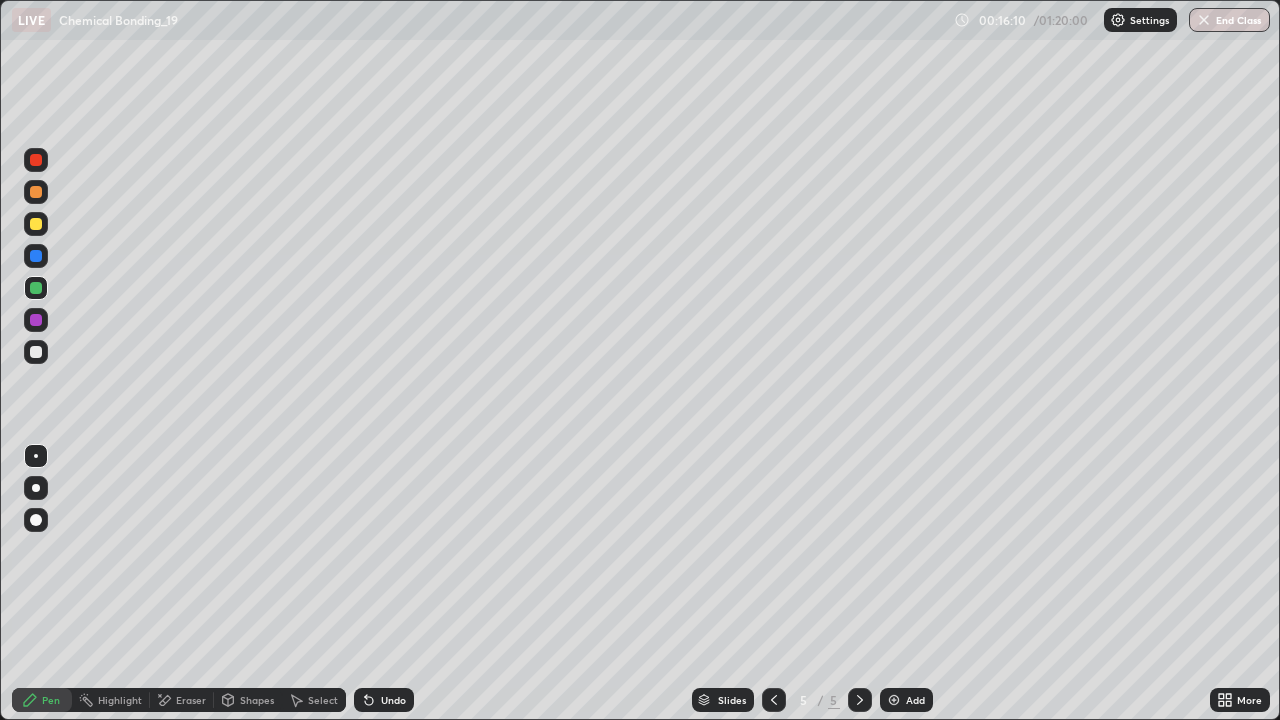 click at bounding box center [36, 256] 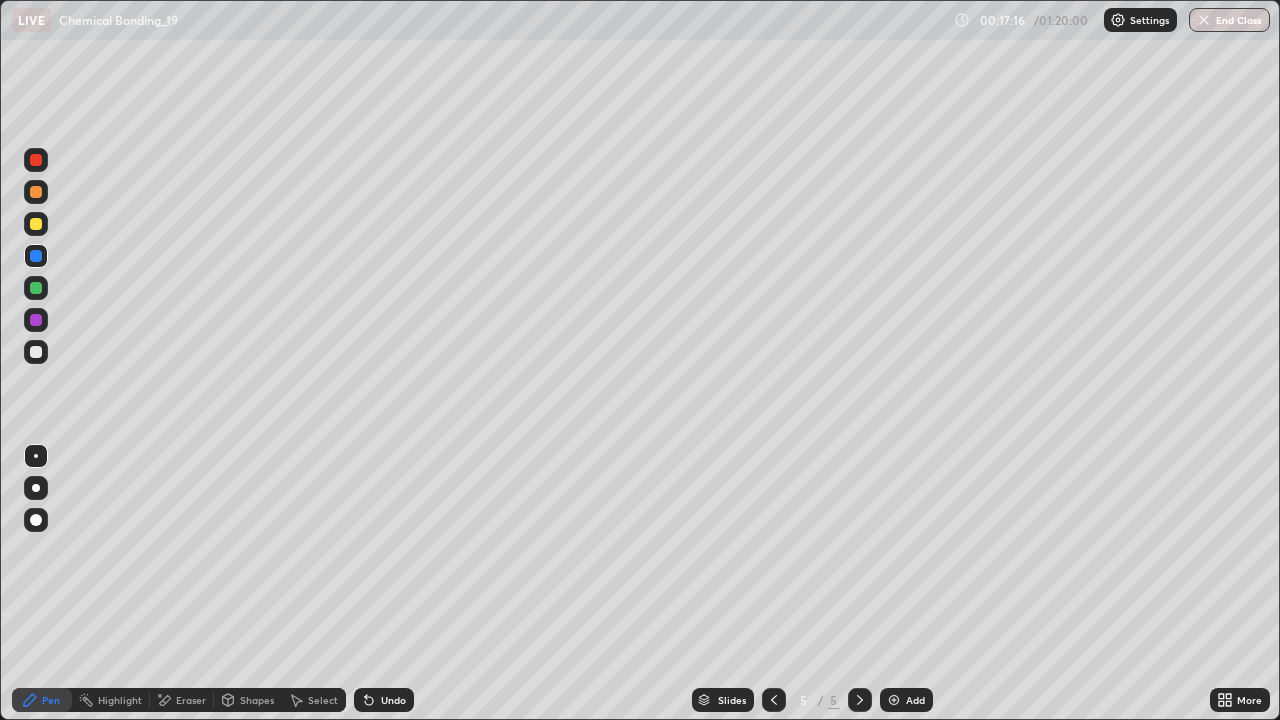click 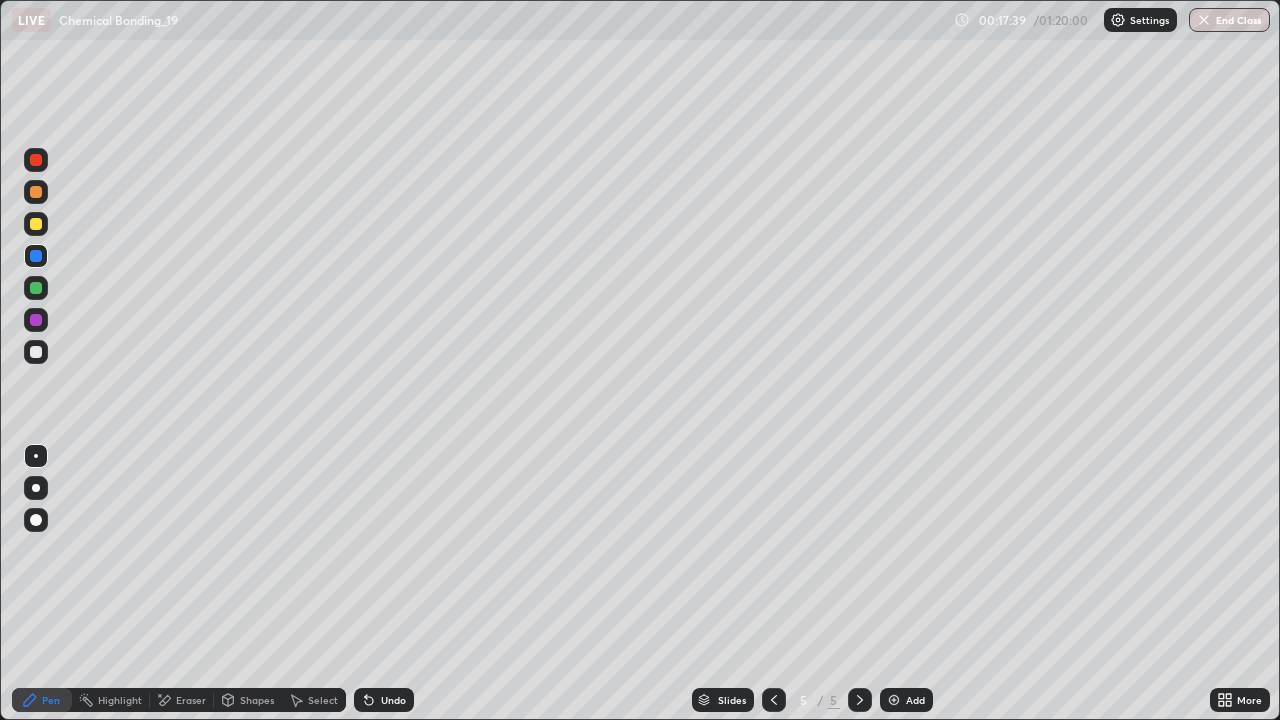 click 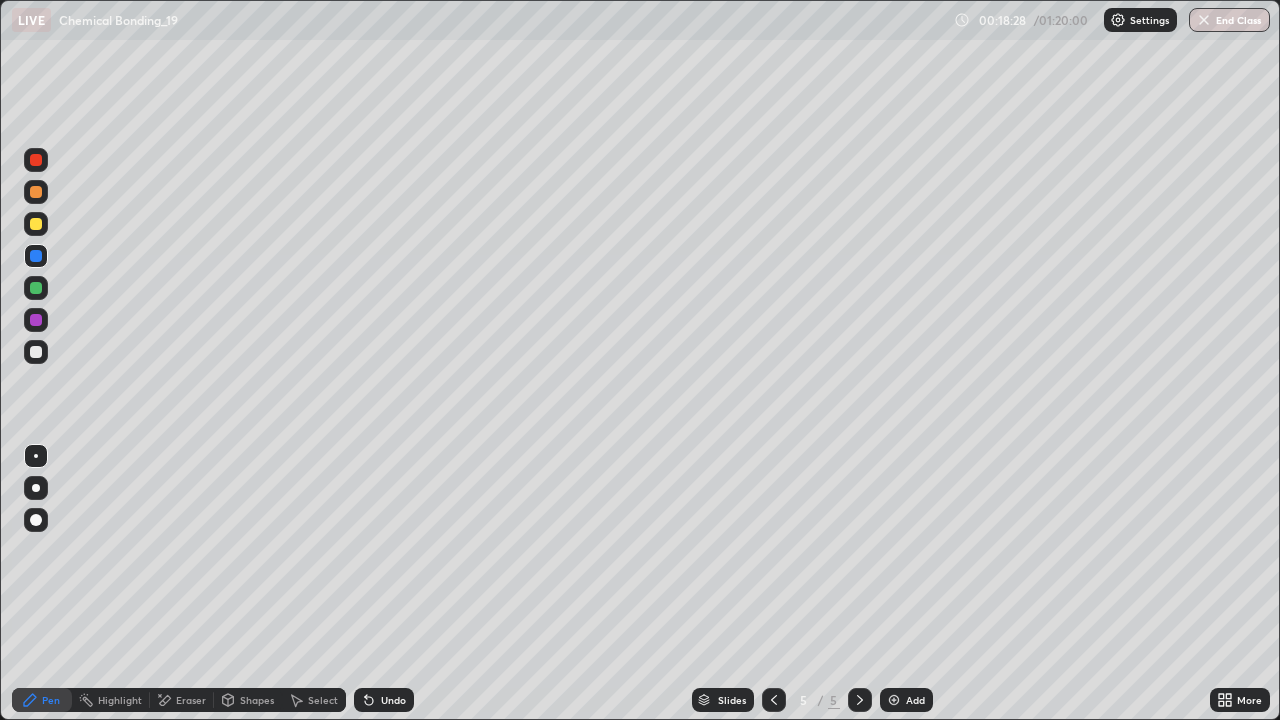 click at bounding box center (36, 352) 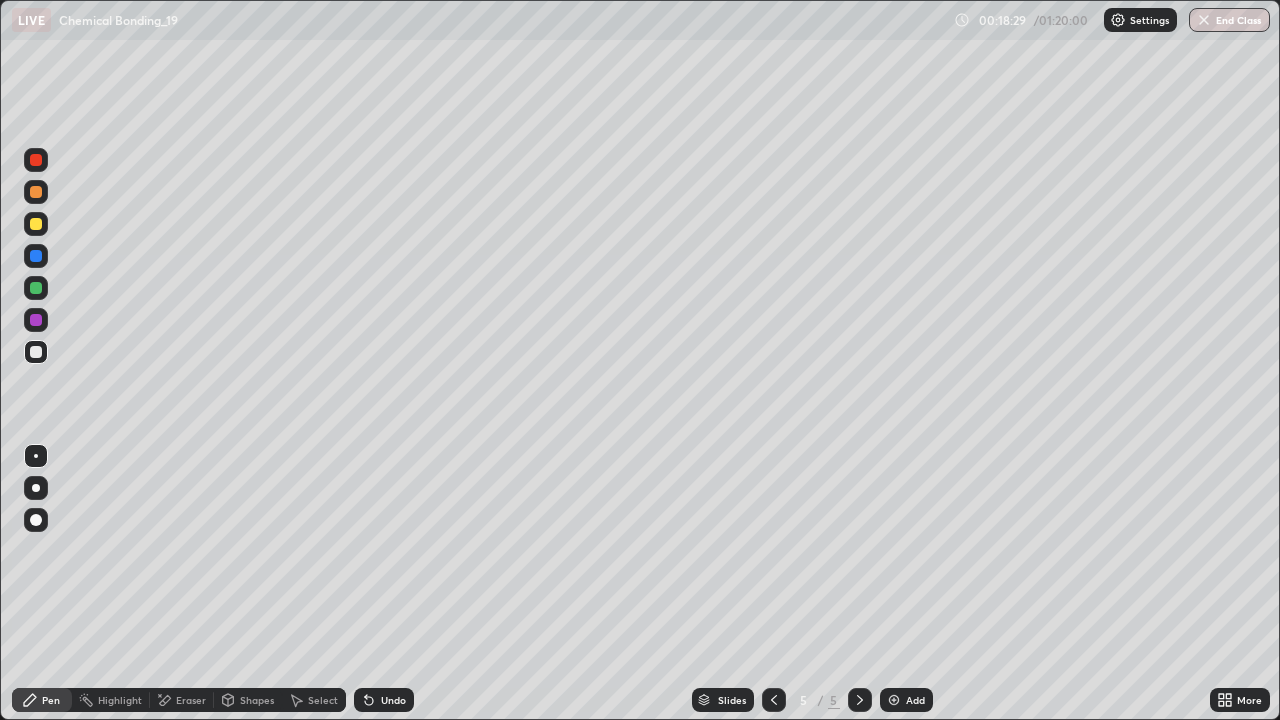 click at bounding box center (894, 700) 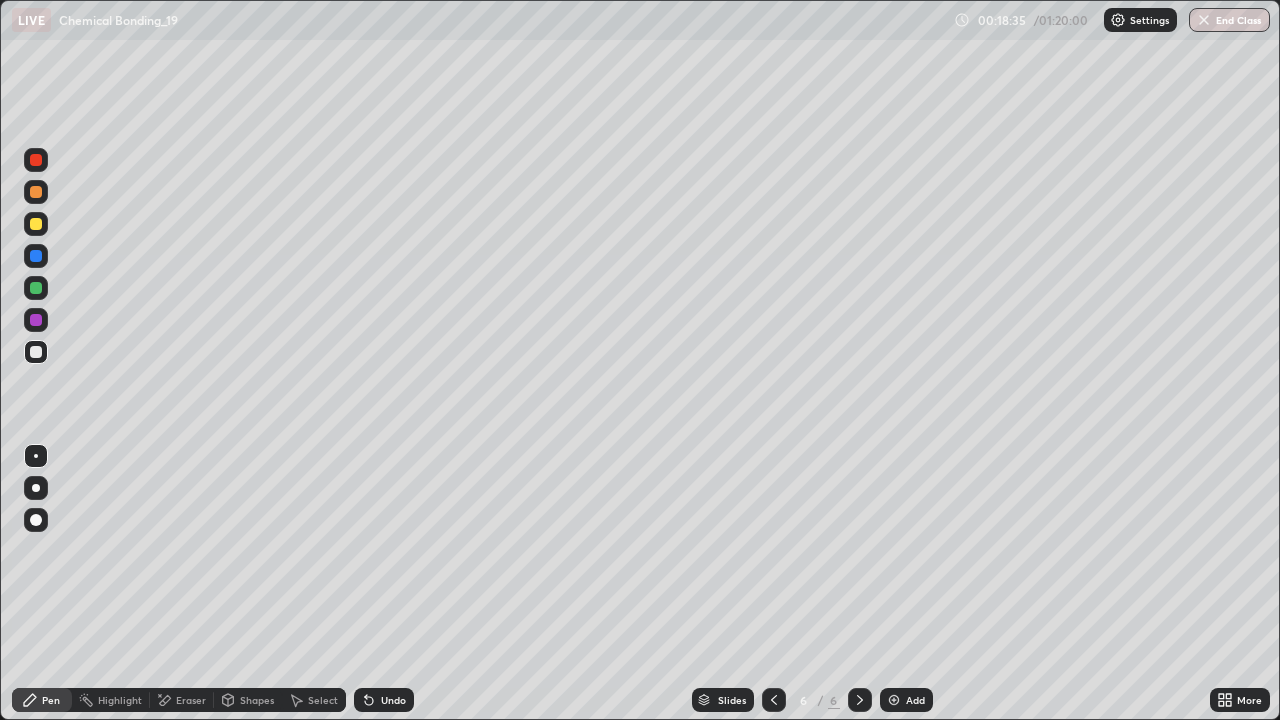 click on "Undo" at bounding box center (384, 700) 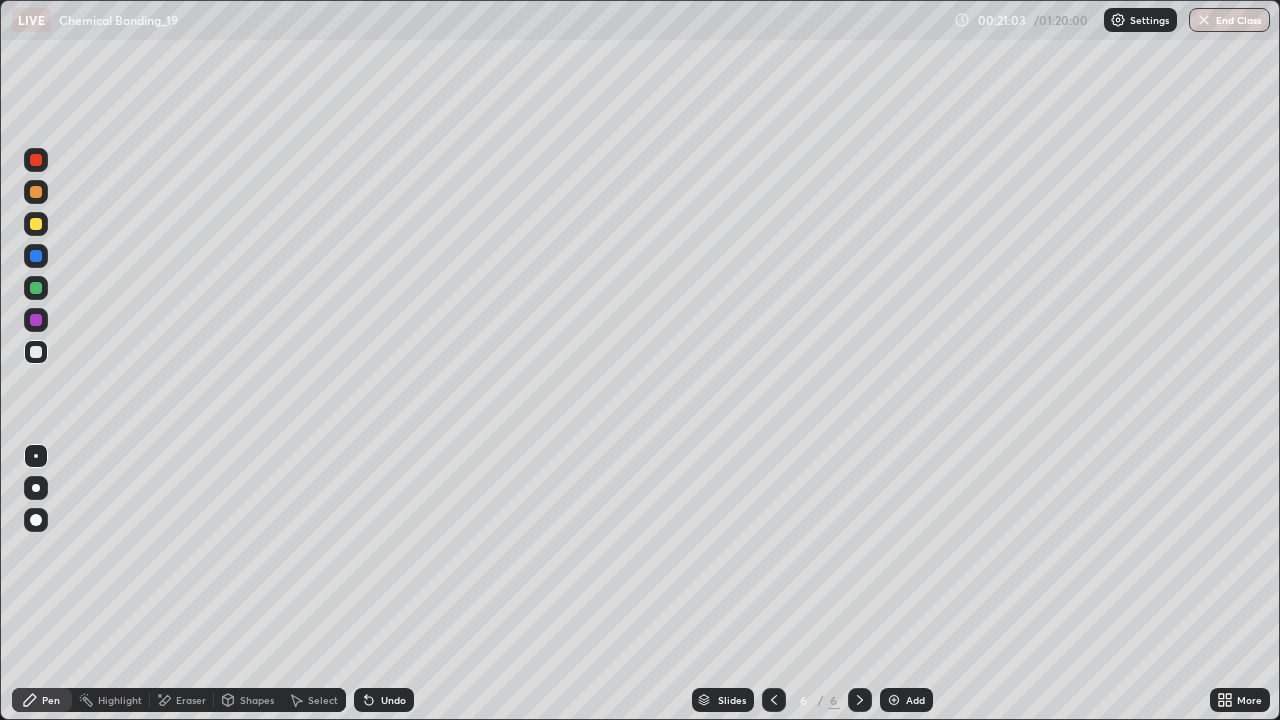 click at bounding box center (894, 700) 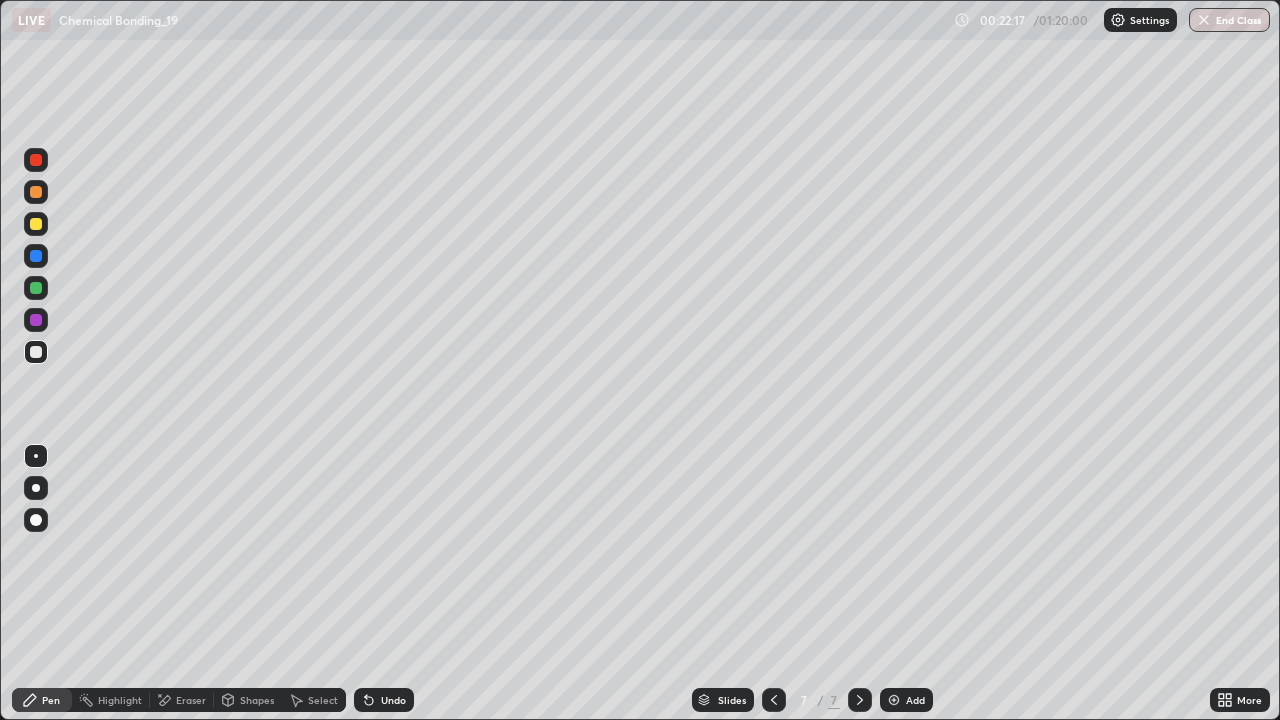 click at bounding box center [36, 352] 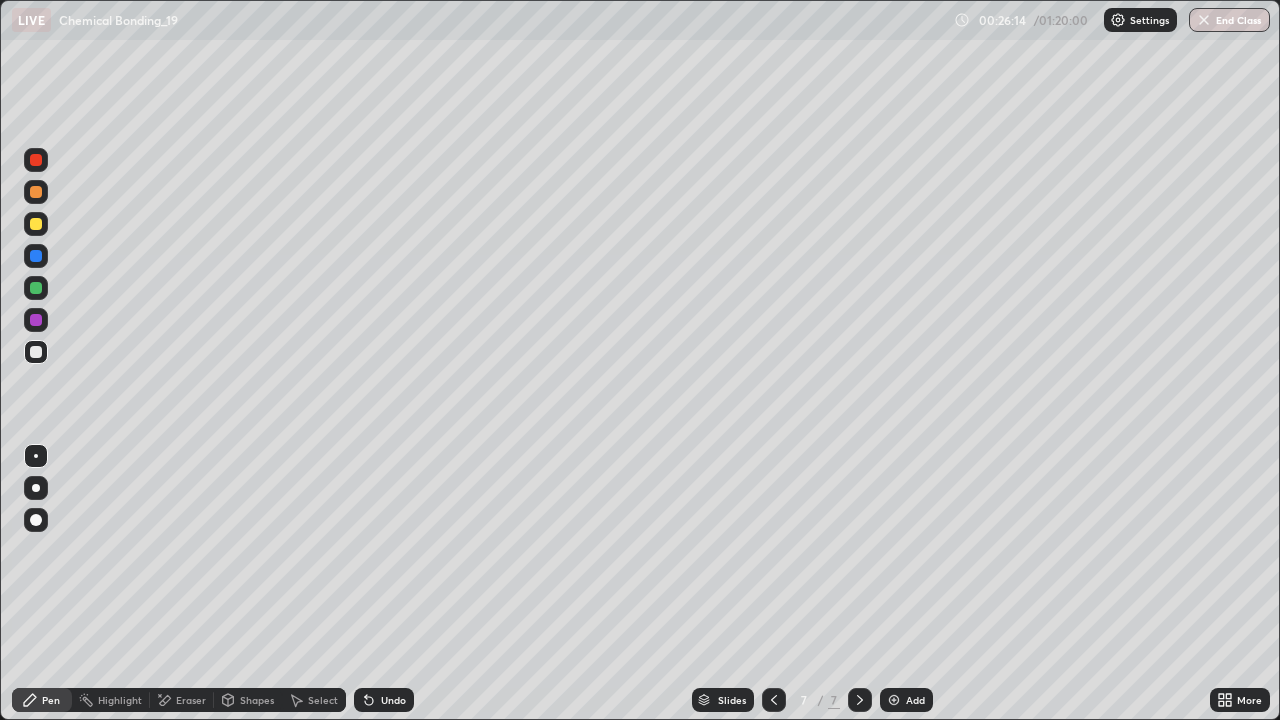 click on "Add" at bounding box center (906, 700) 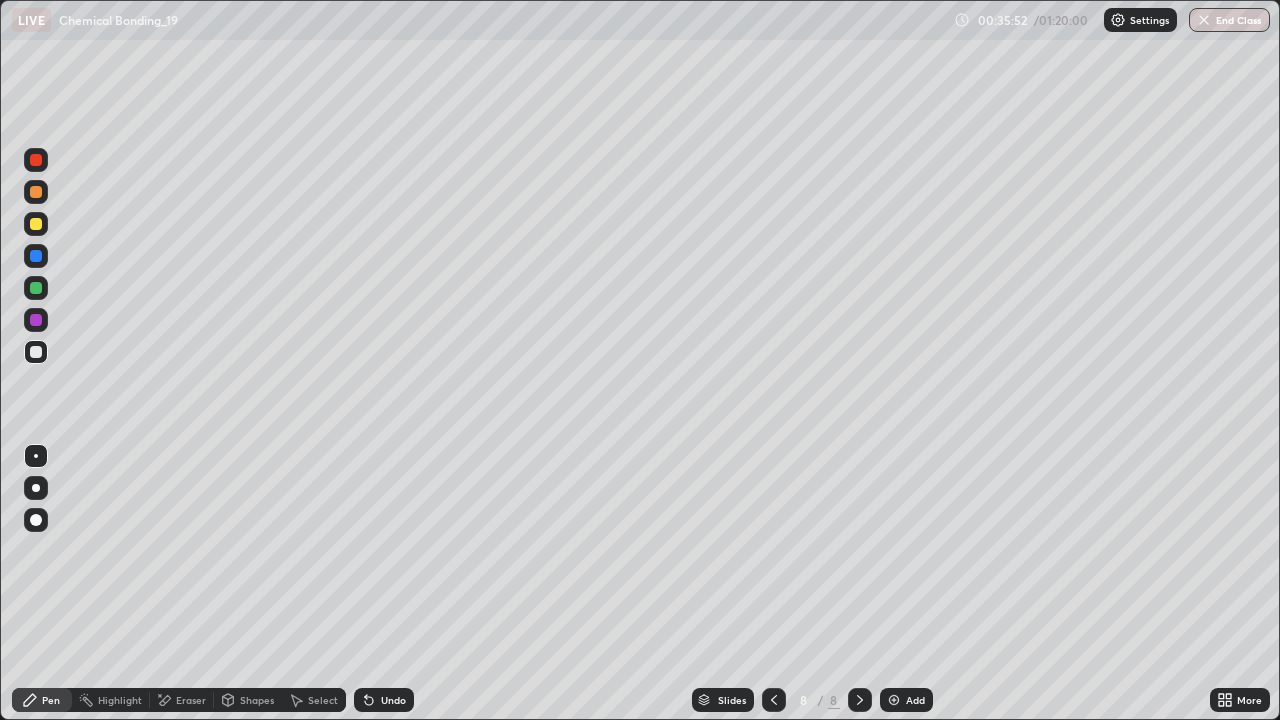 click on "Undo" at bounding box center [393, 700] 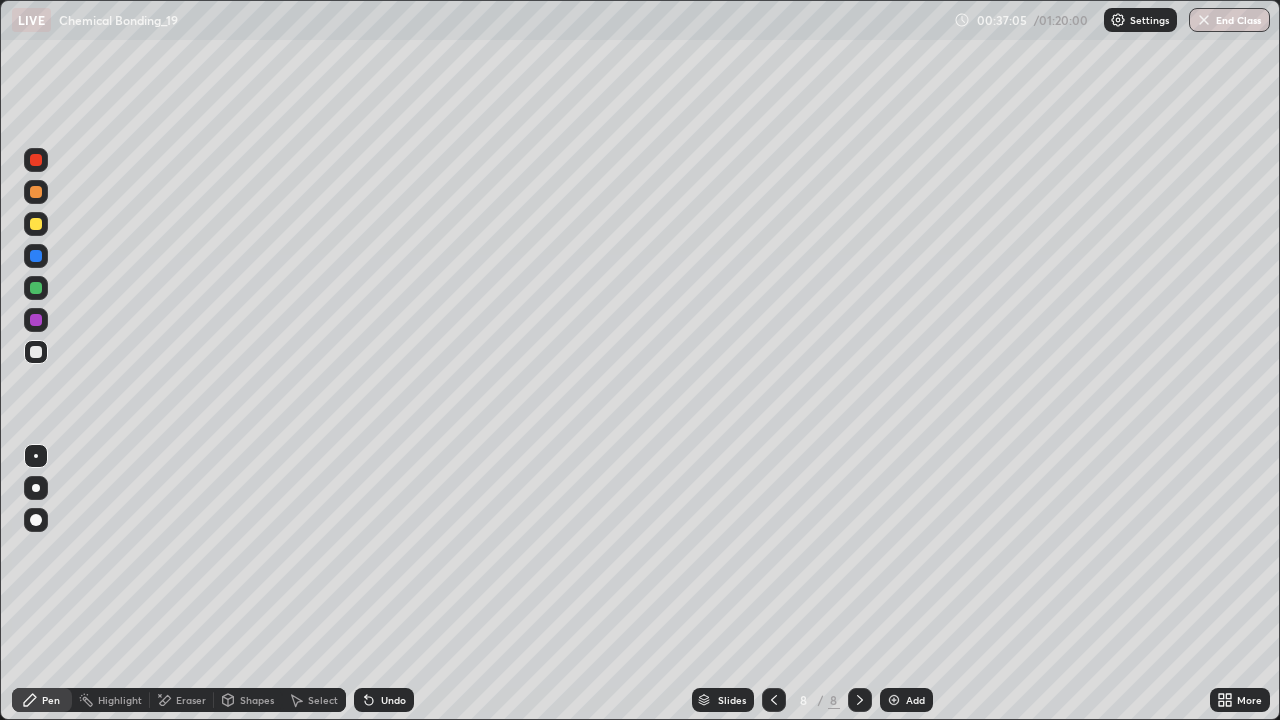 click 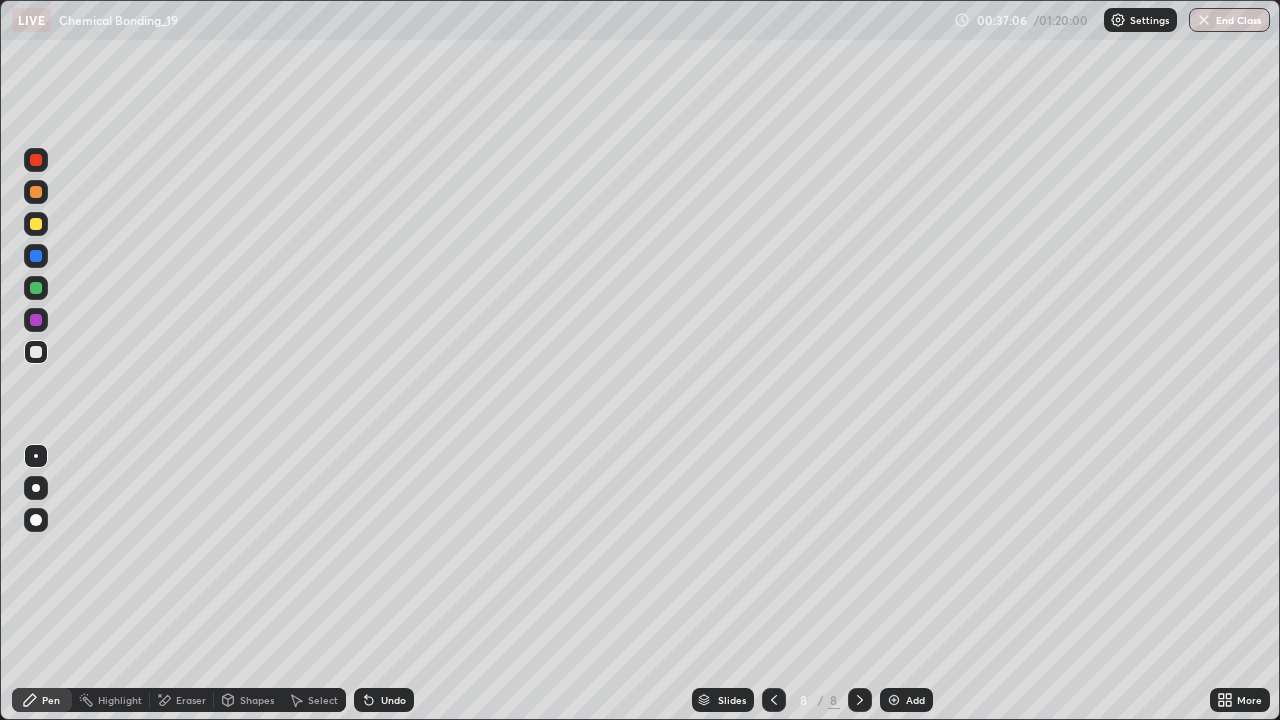 click 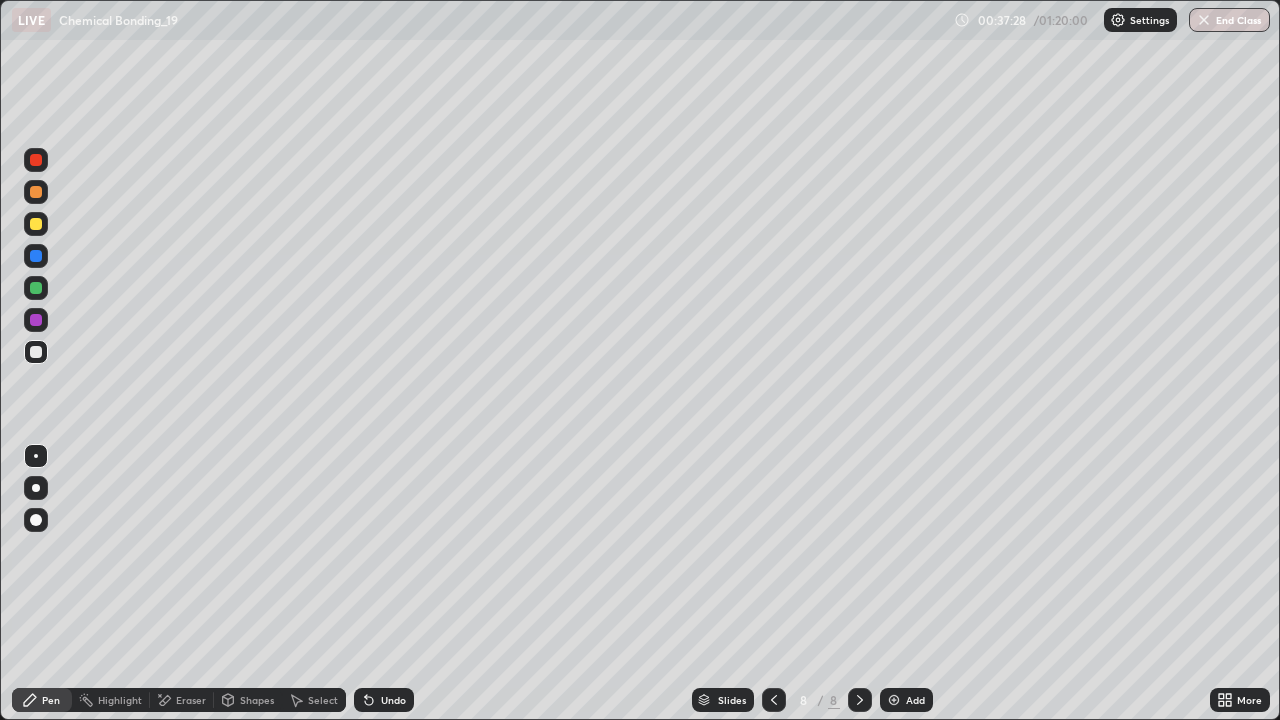 click at bounding box center (894, 700) 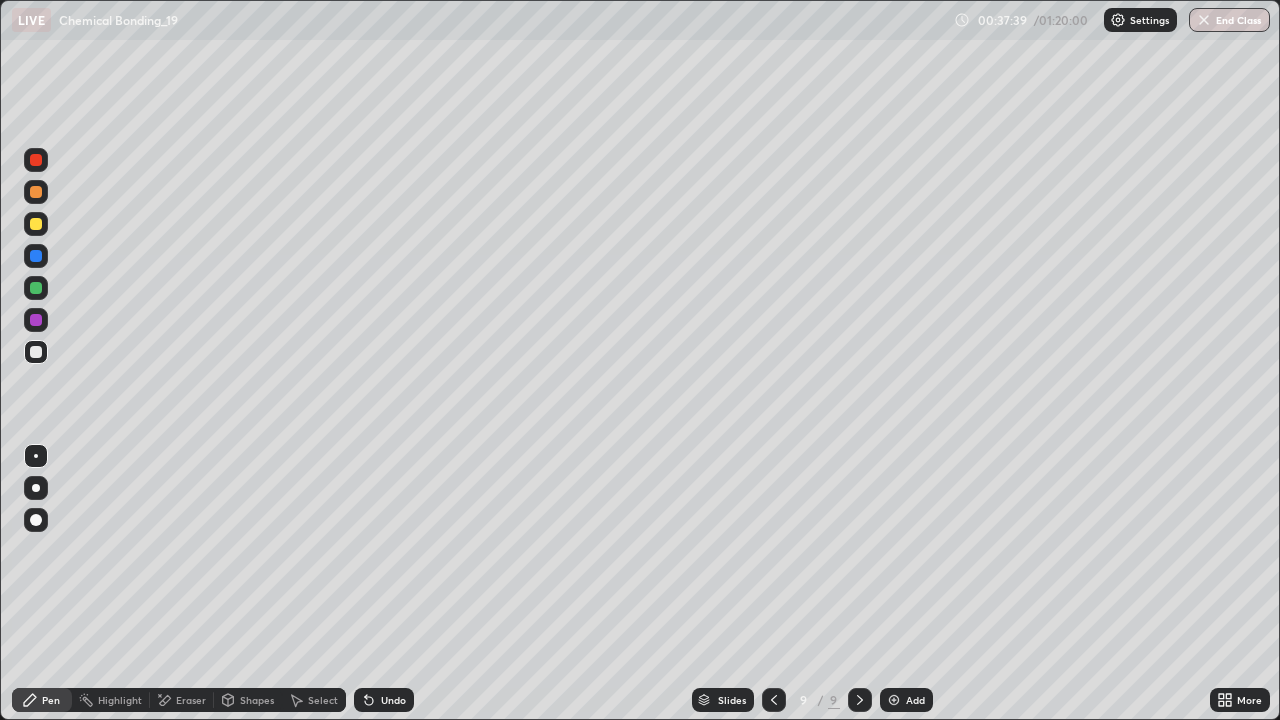 click 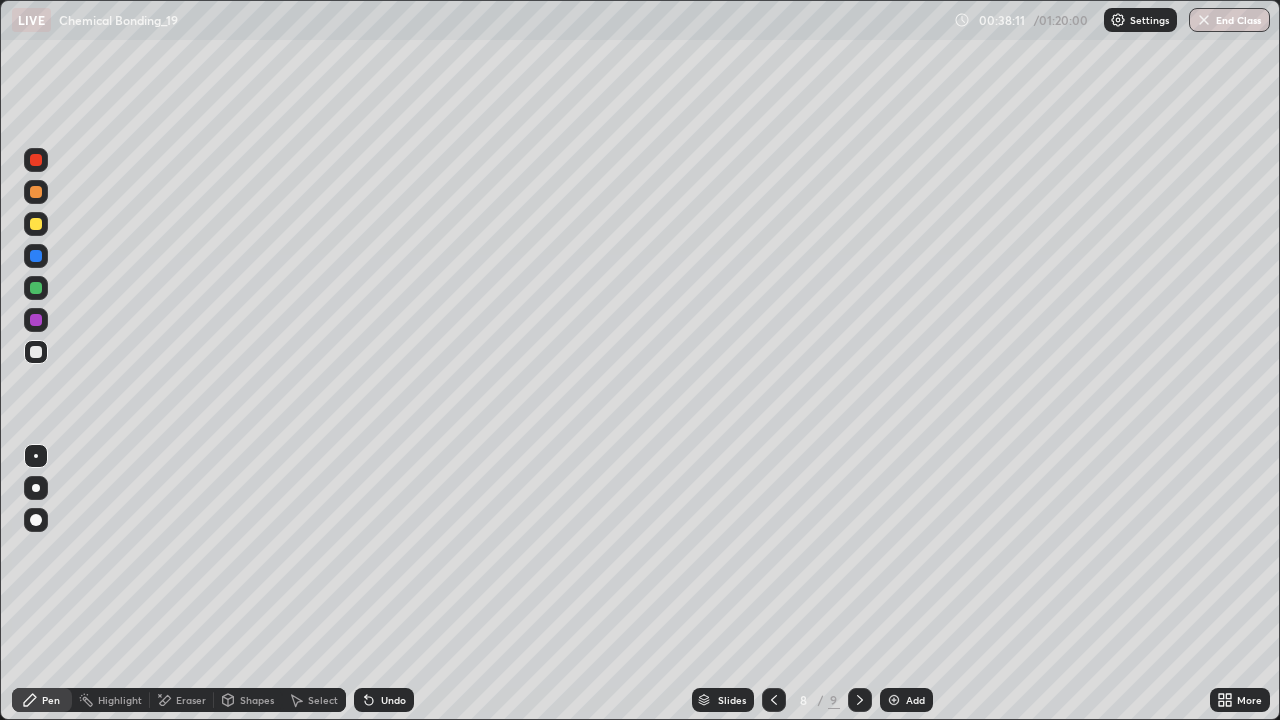 click 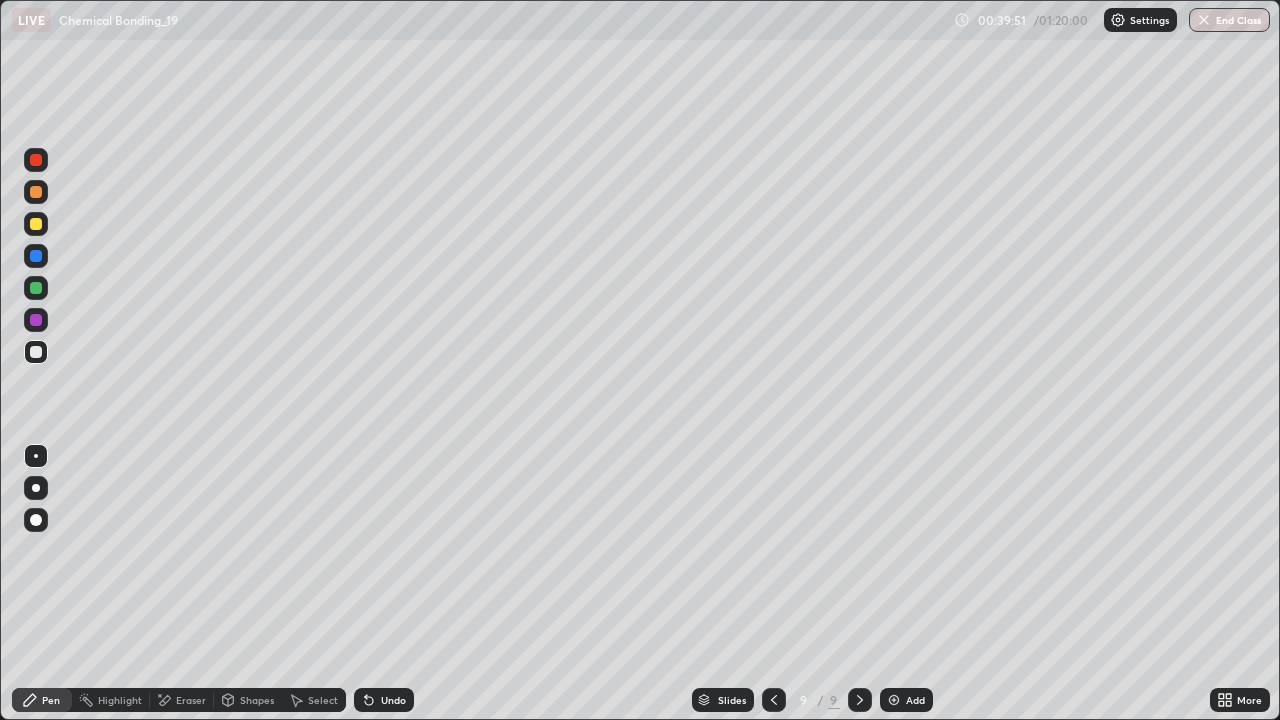 click on "Undo" at bounding box center [393, 700] 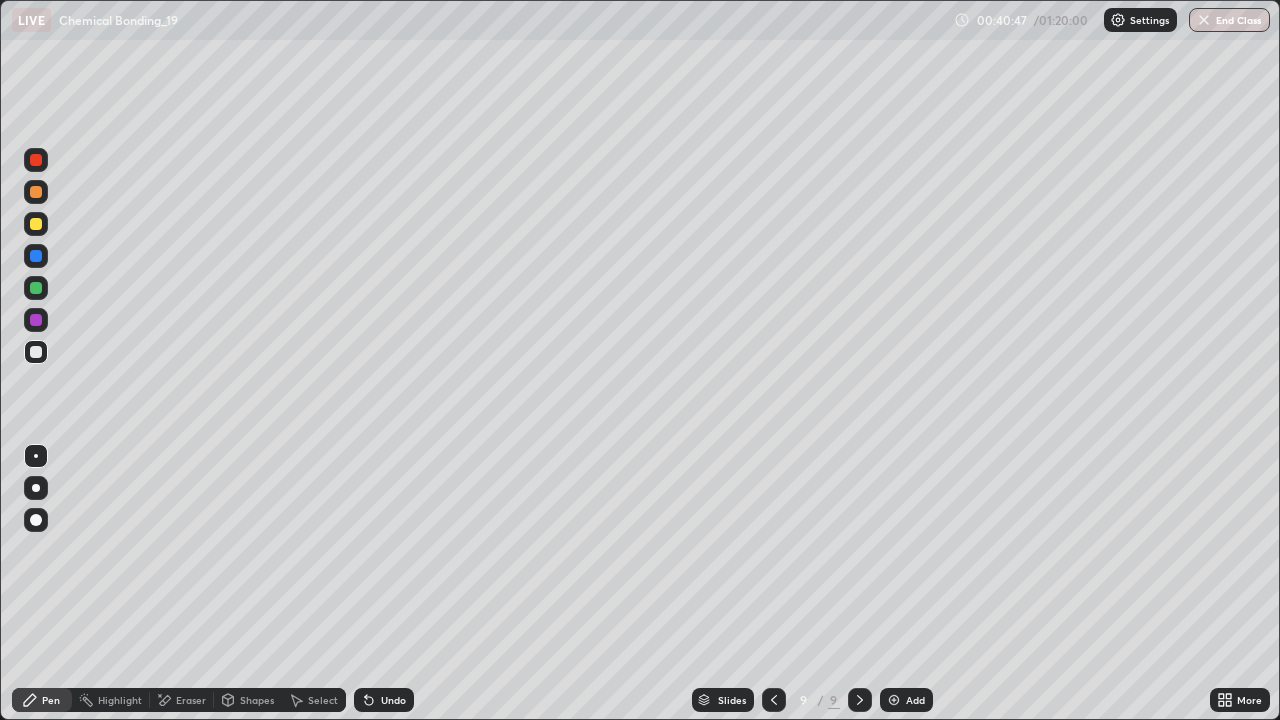 click at bounding box center (894, 700) 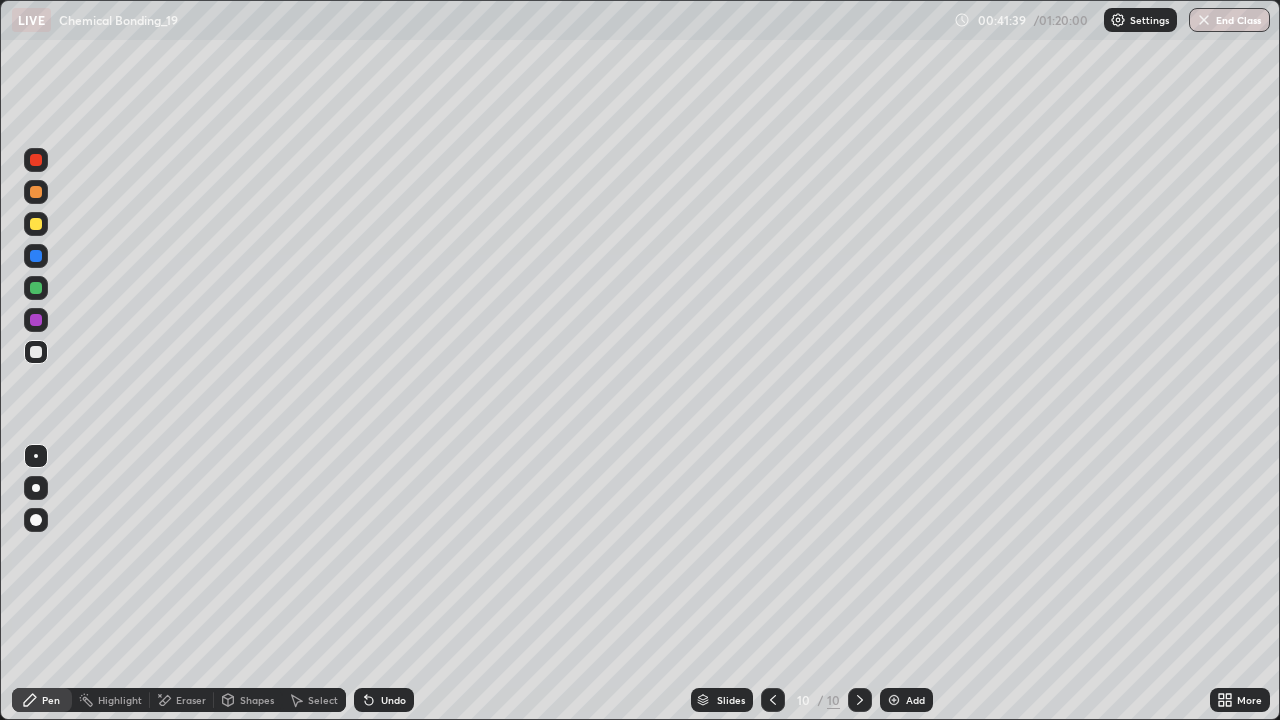 click on "Undo" at bounding box center (380, 700) 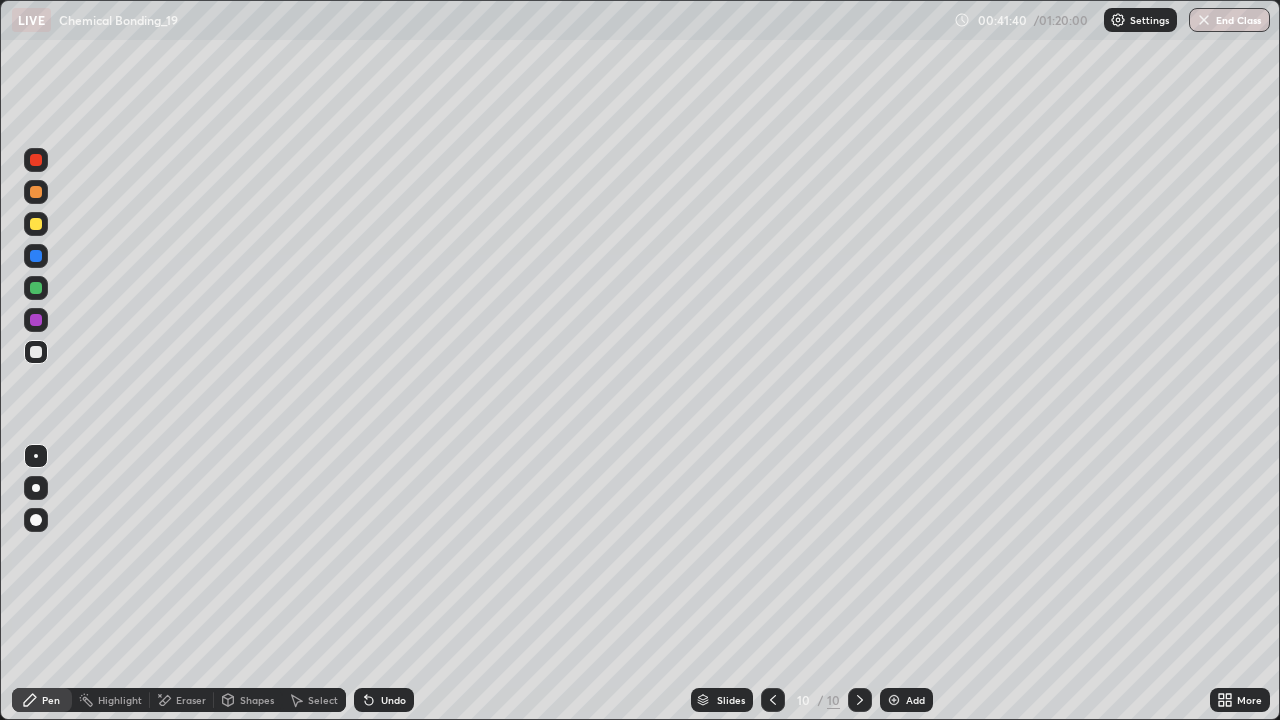 click on "Undo" at bounding box center (384, 700) 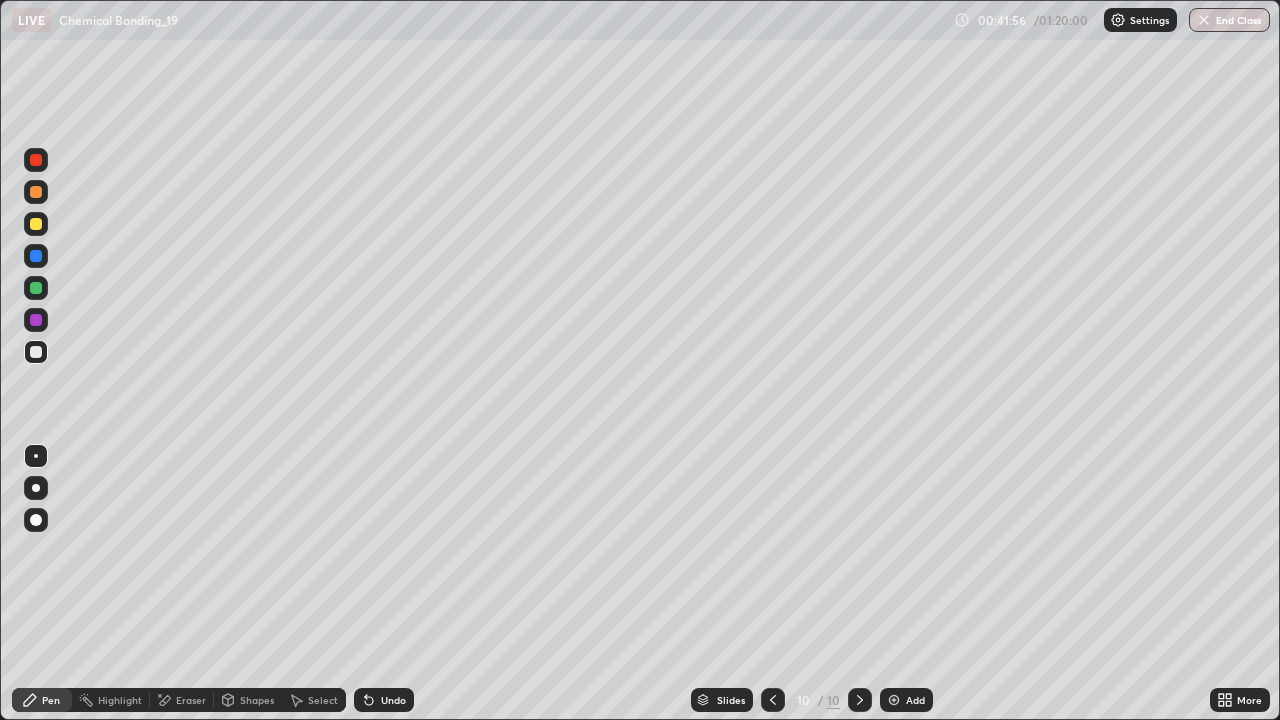 click on "Undo" at bounding box center (393, 700) 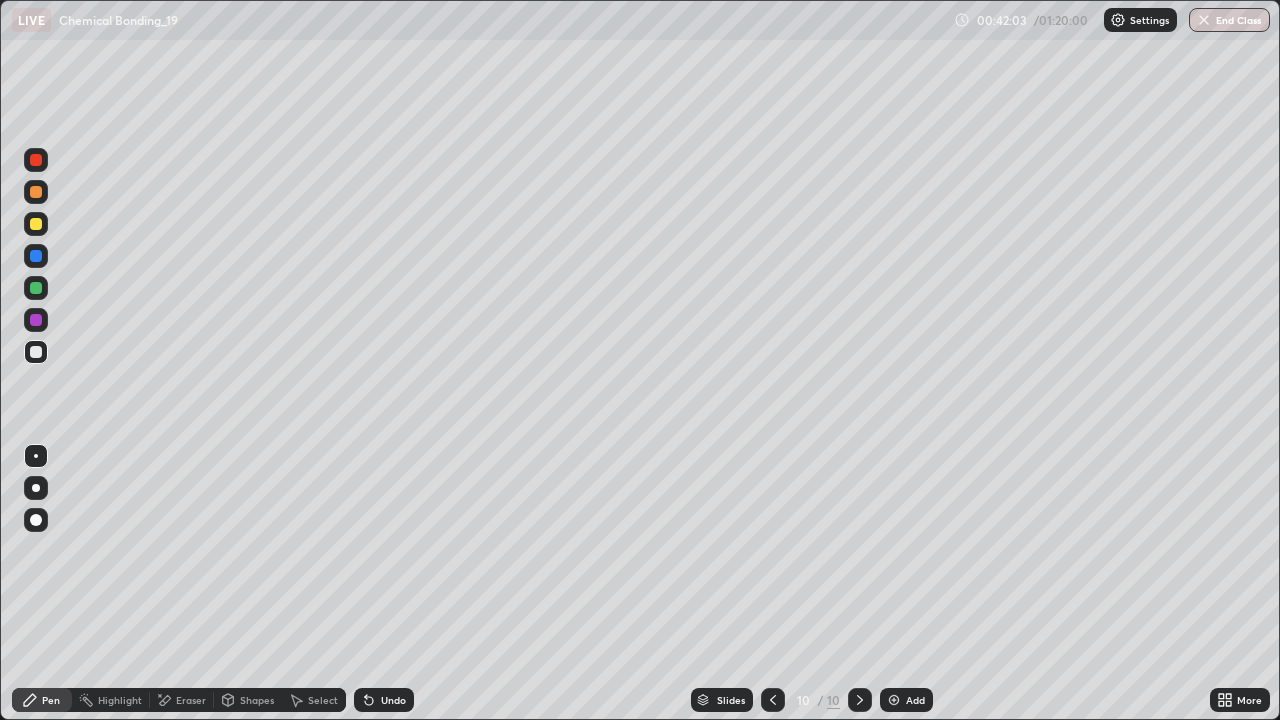 click at bounding box center [36, 224] 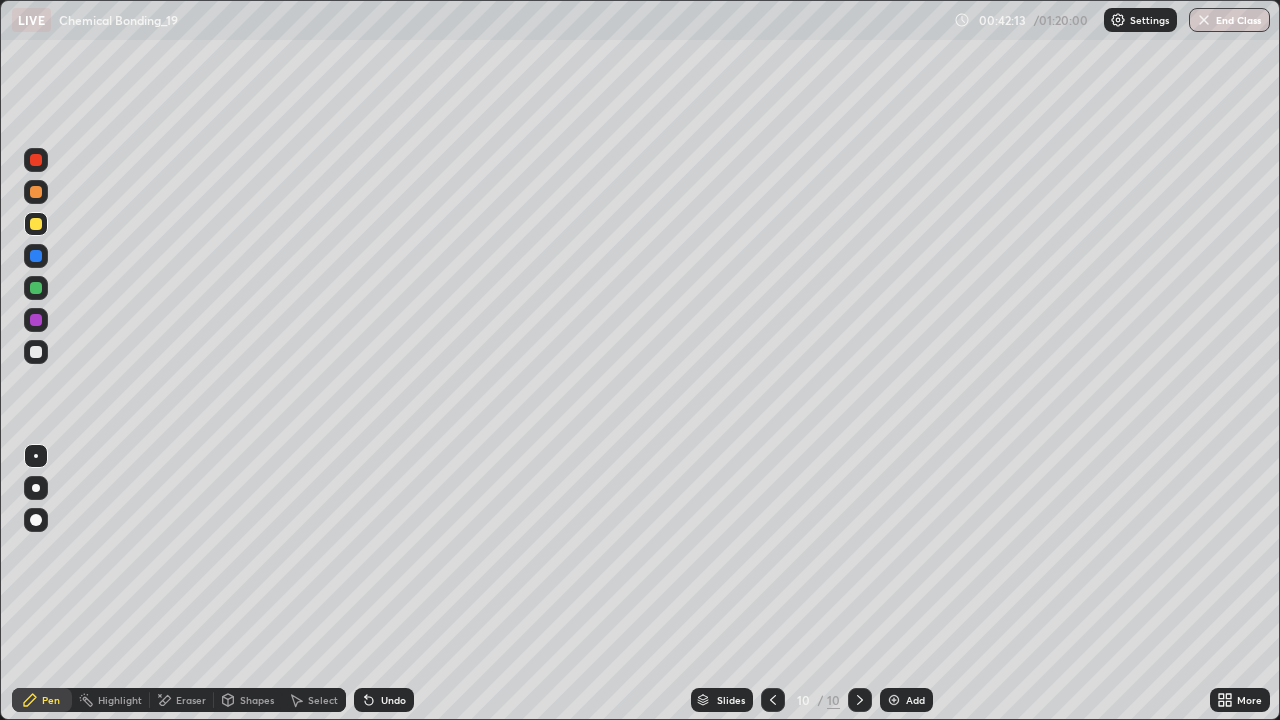 click on "Undo" at bounding box center (384, 700) 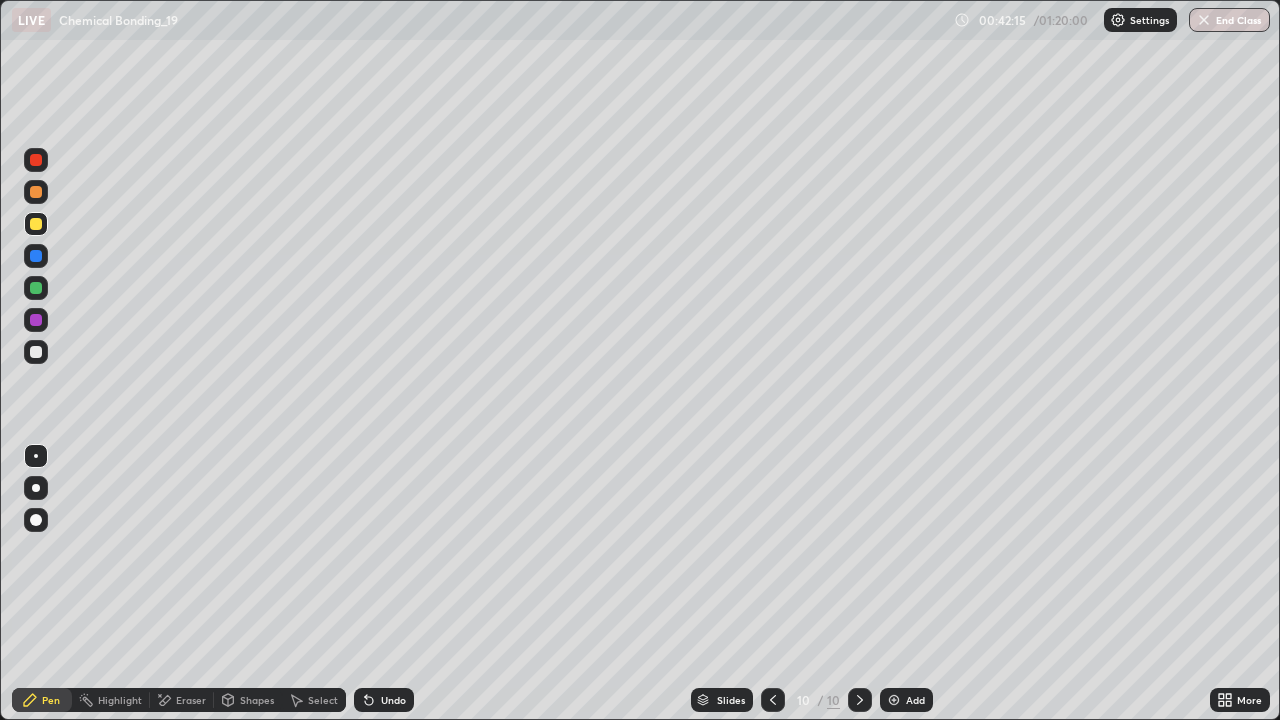 click on "Undo" at bounding box center (384, 700) 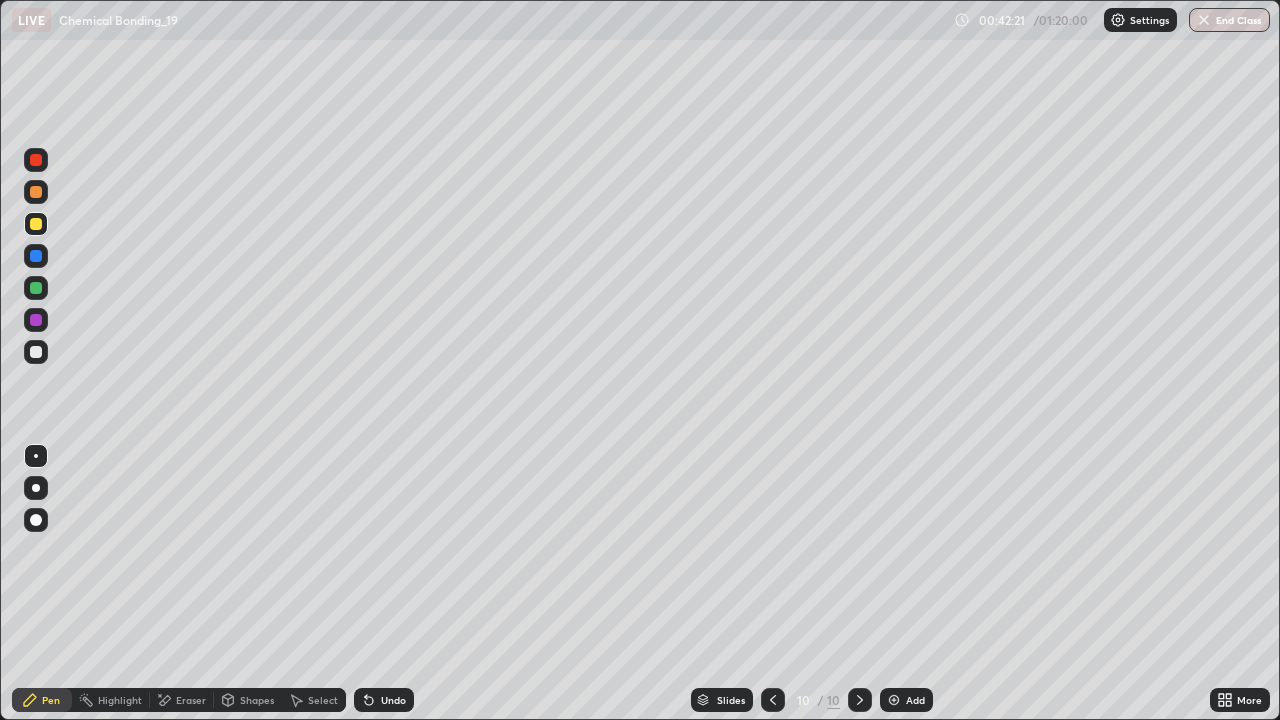 click at bounding box center [36, 256] 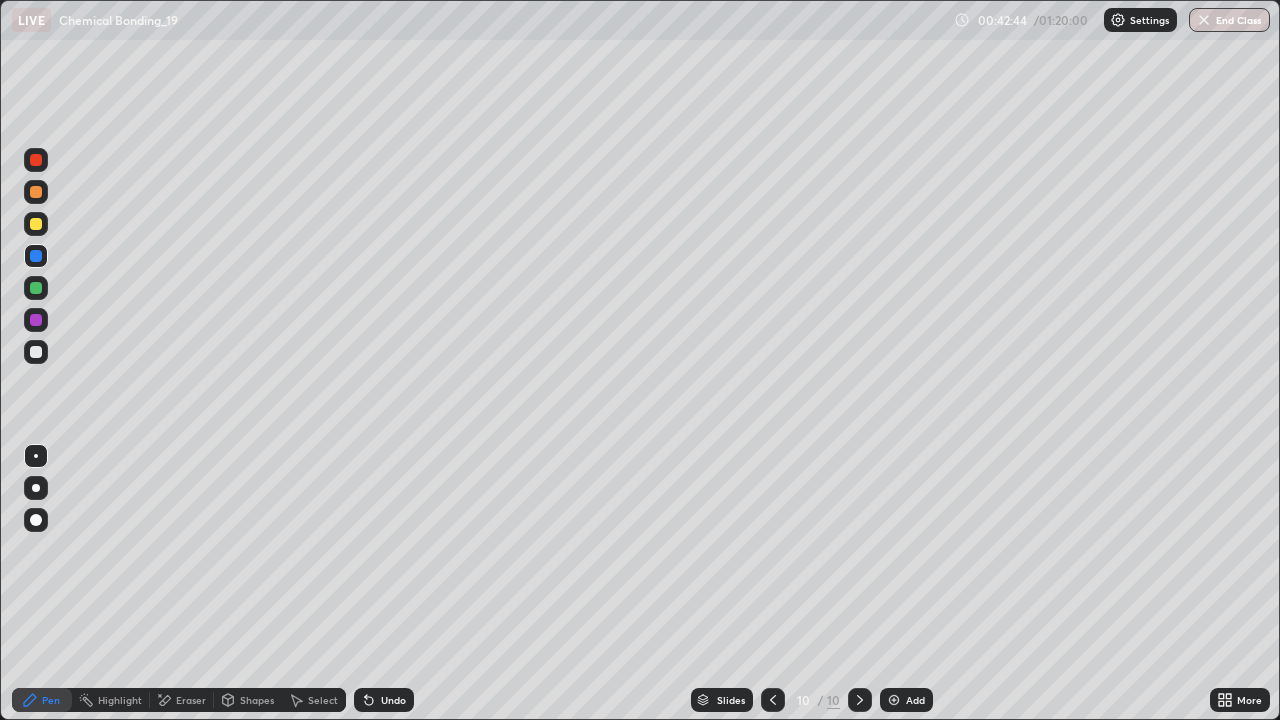 click at bounding box center [36, 352] 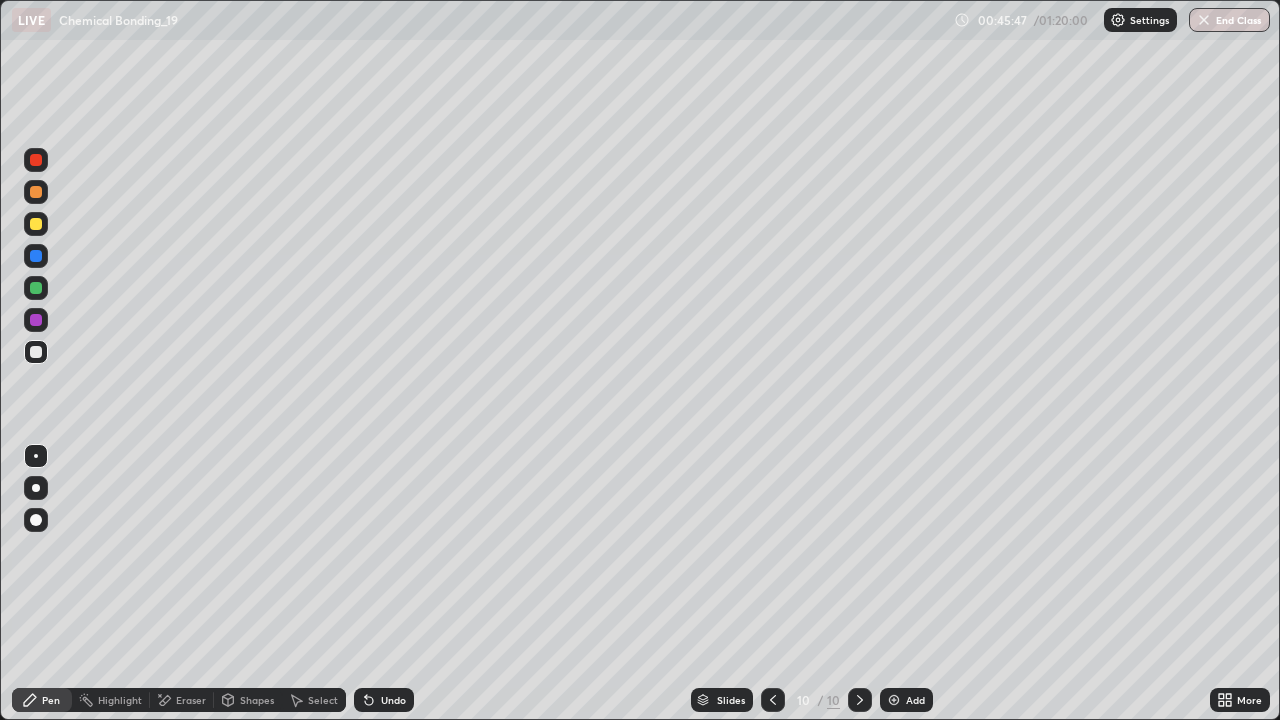 click at bounding box center [894, 700] 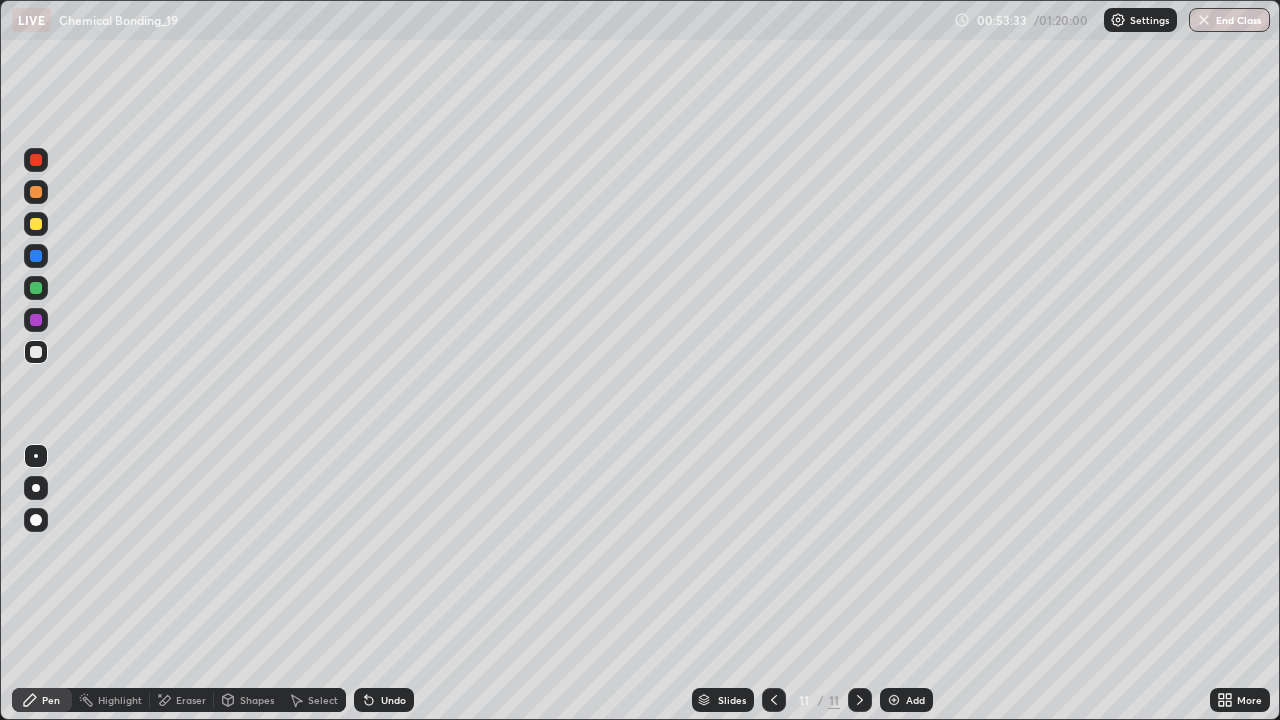 click on "Undo" at bounding box center [393, 700] 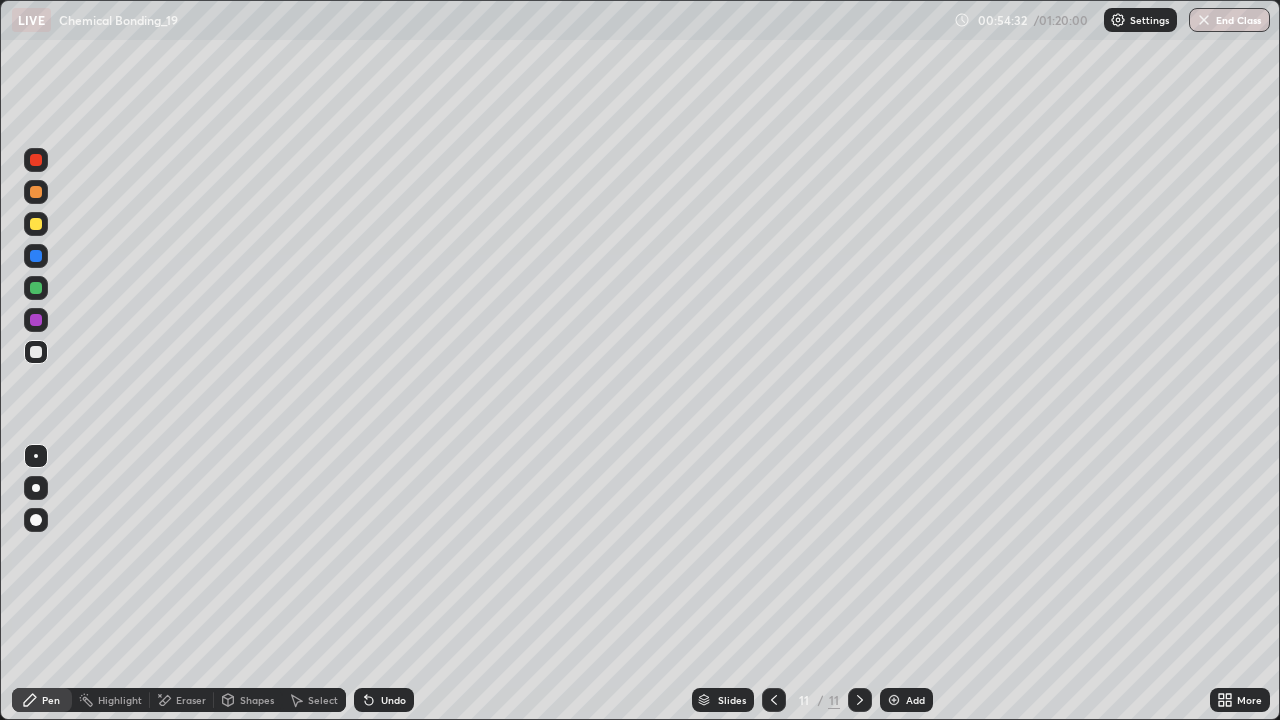 click on "Undo" at bounding box center [393, 700] 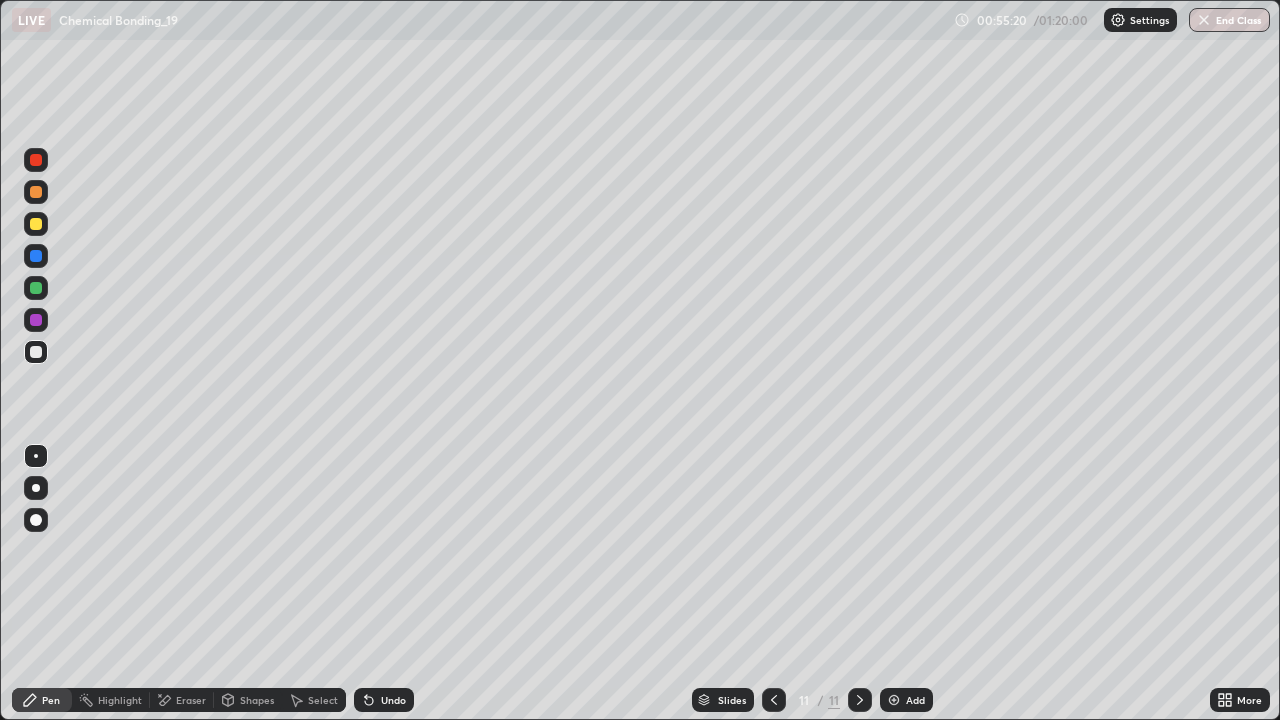 click at bounding box center [894, 700] 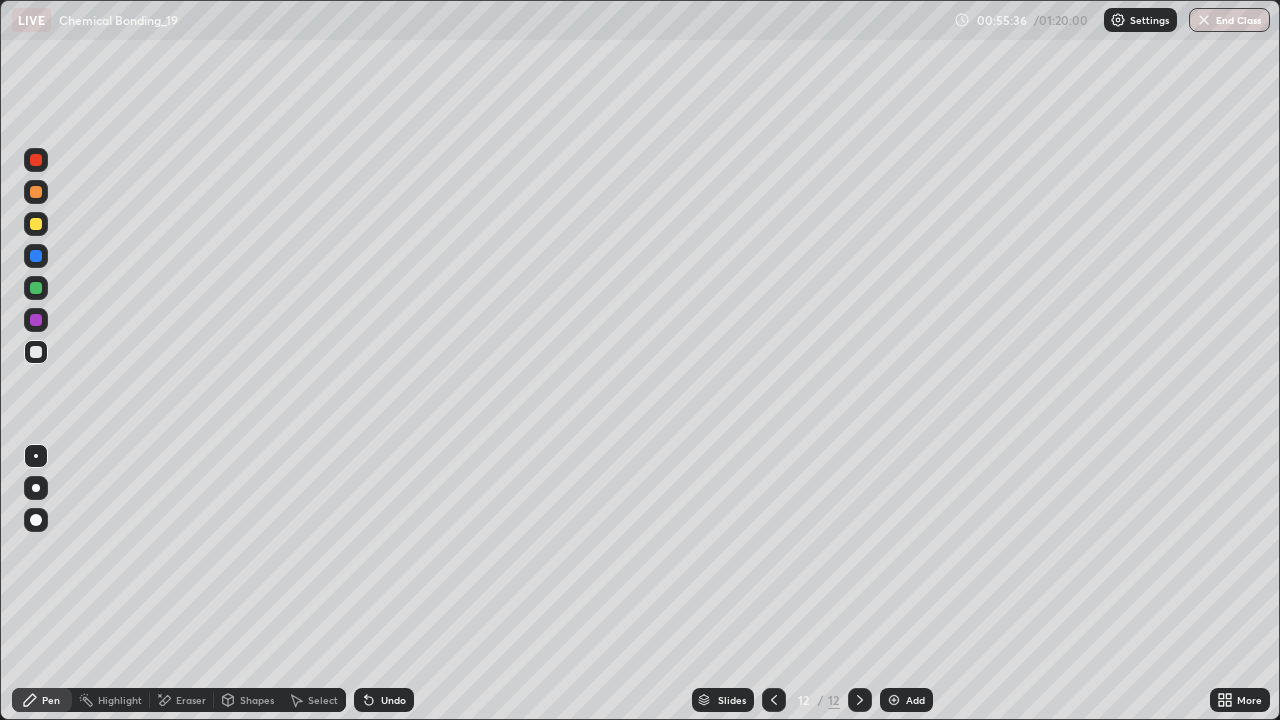 click on "Undo" at bounding box center [393, 700] 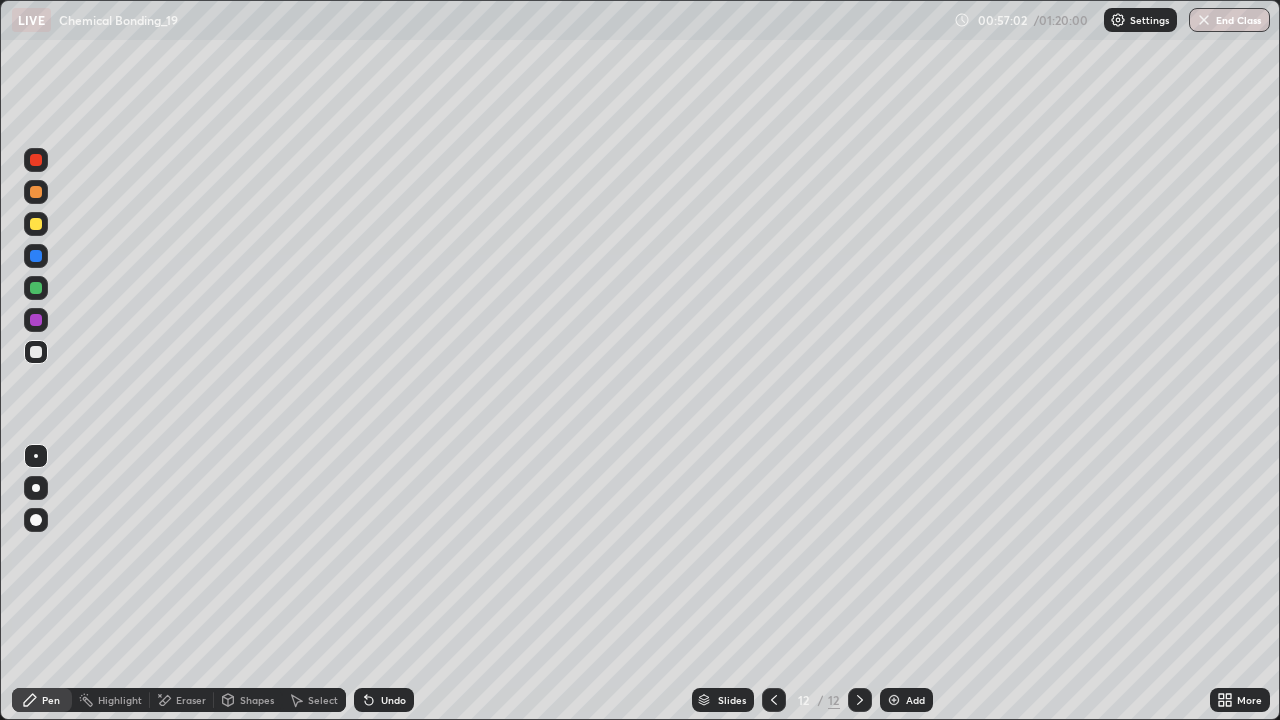 click on "Undo" at bounding box center [384, 700] 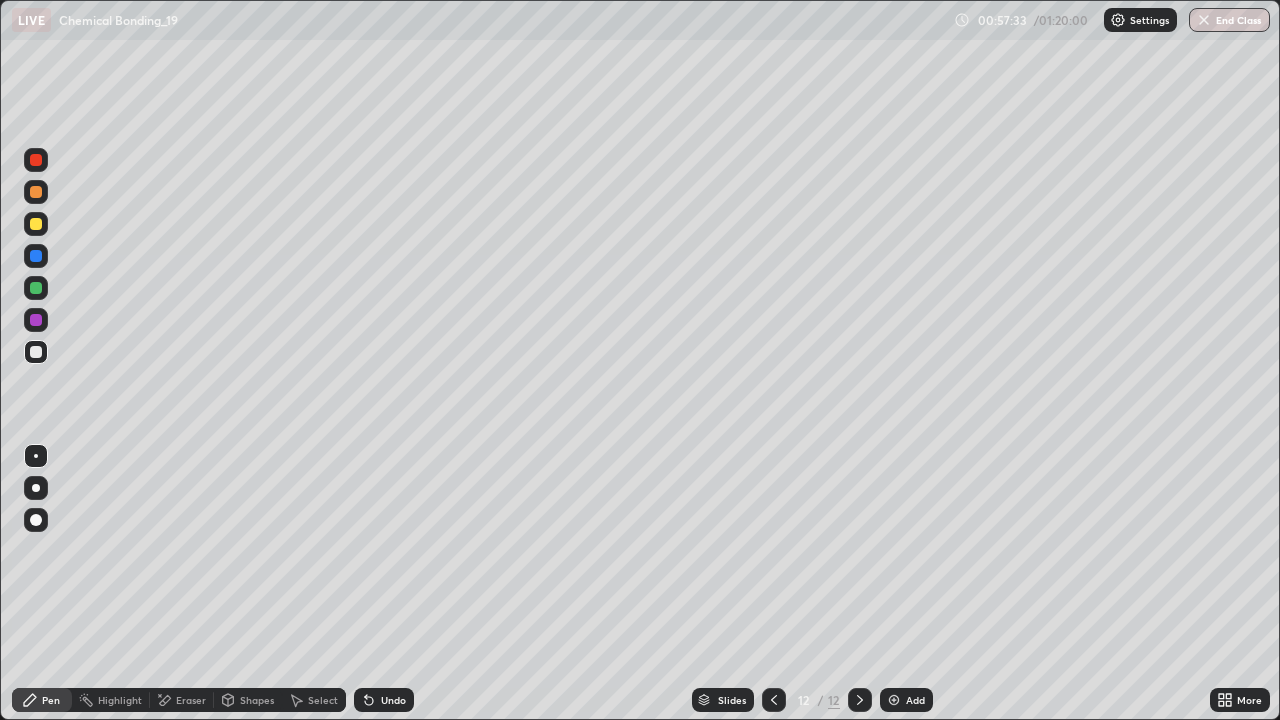 click at bounding box center [894, 700] 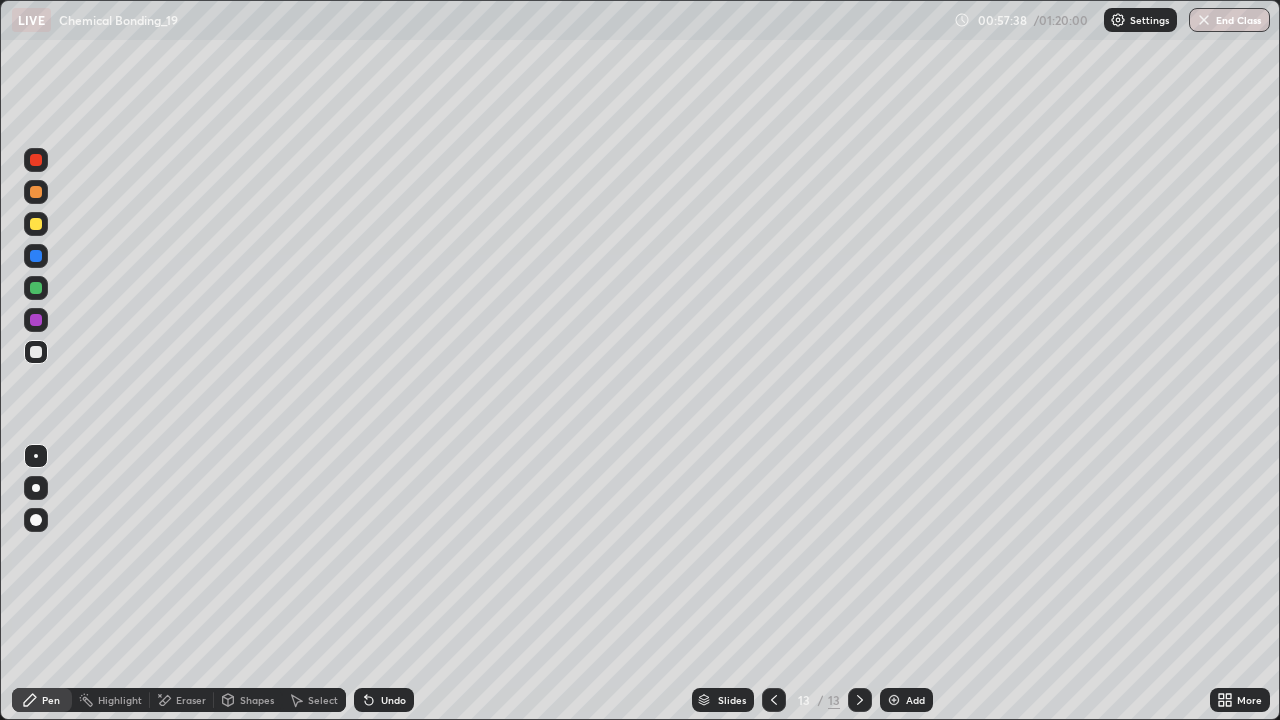 click on "Undo" at bounding box center [384, 700] 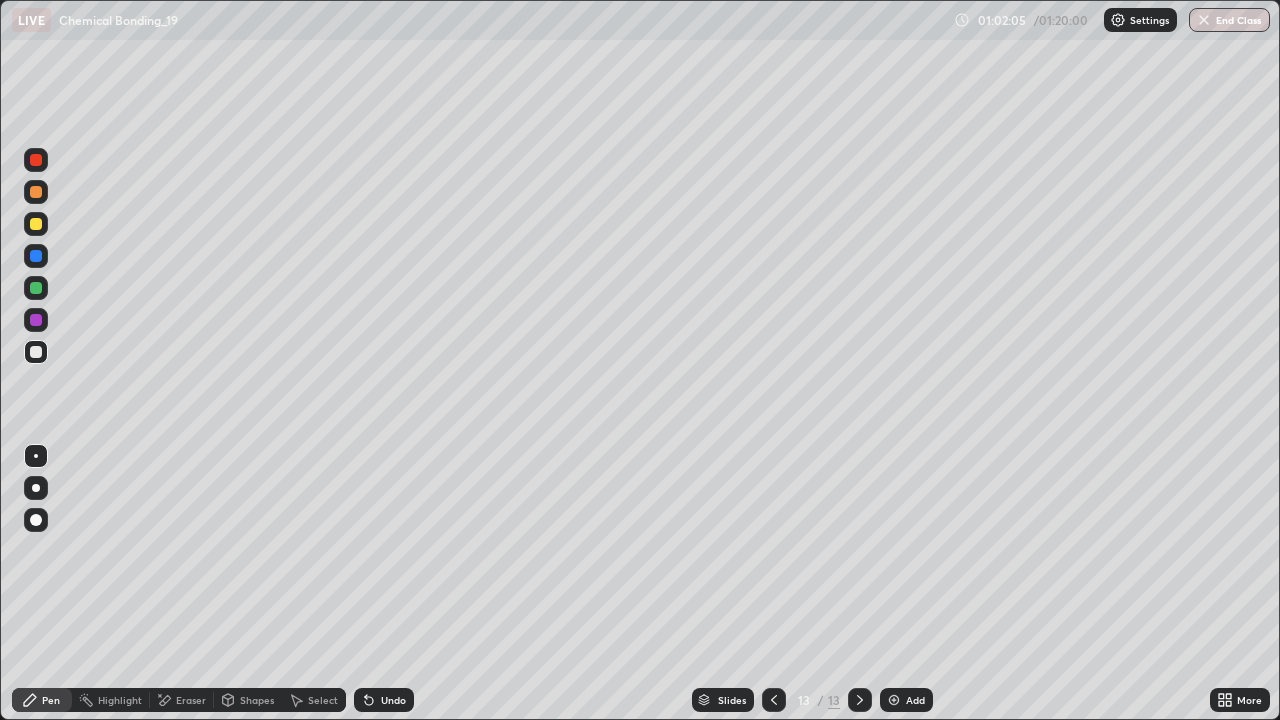 click at bounding box center [894, 700] 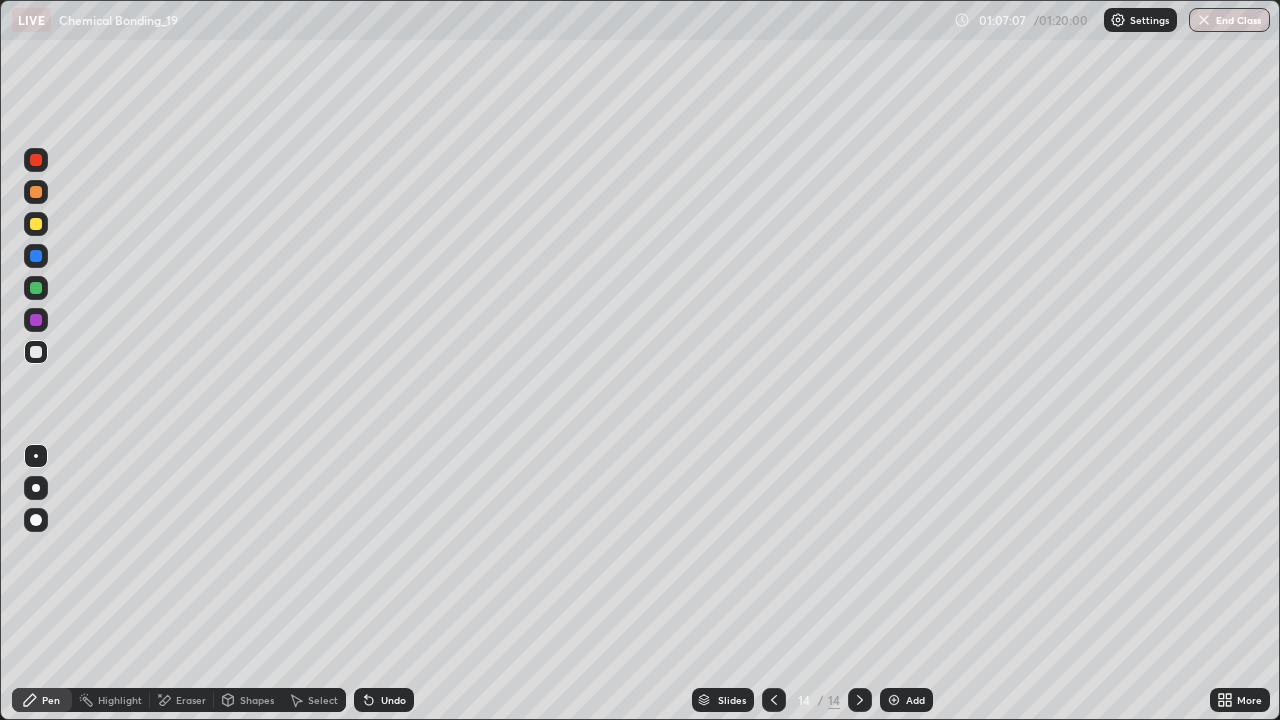 click on "End Class" at bounding box center [1229, 20] 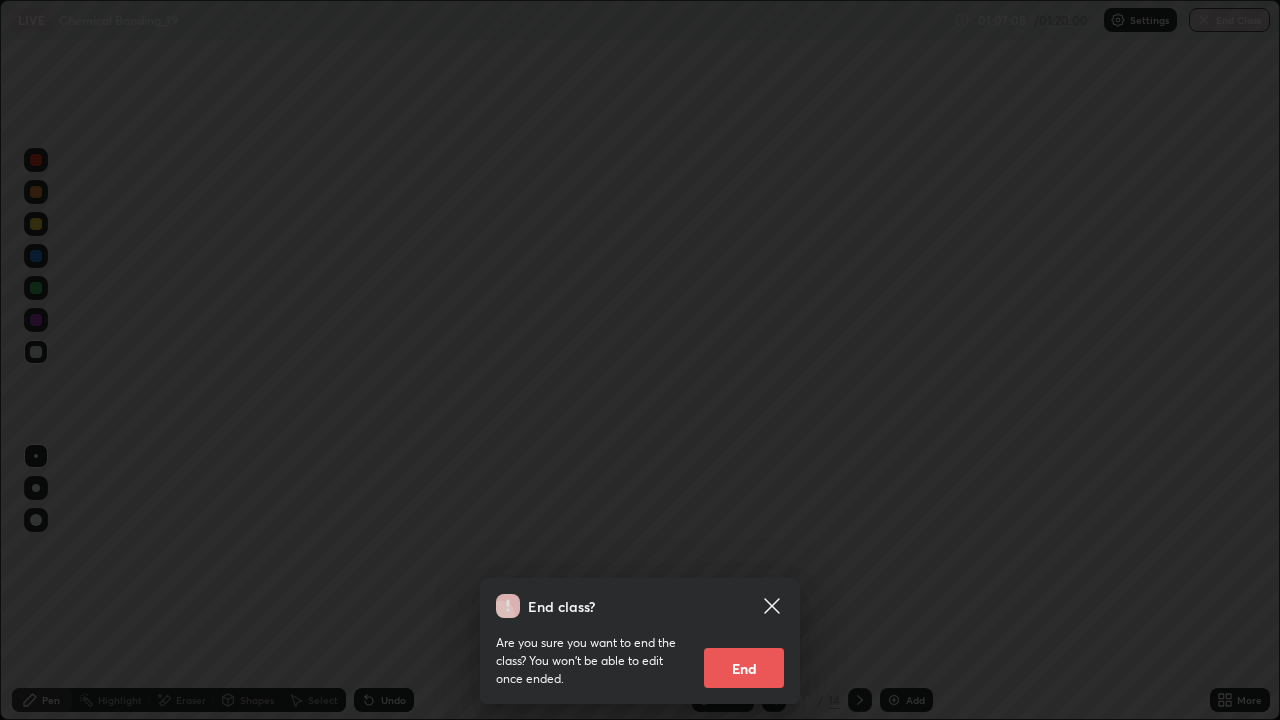 click on "End" at bounding box center [744, 668] 